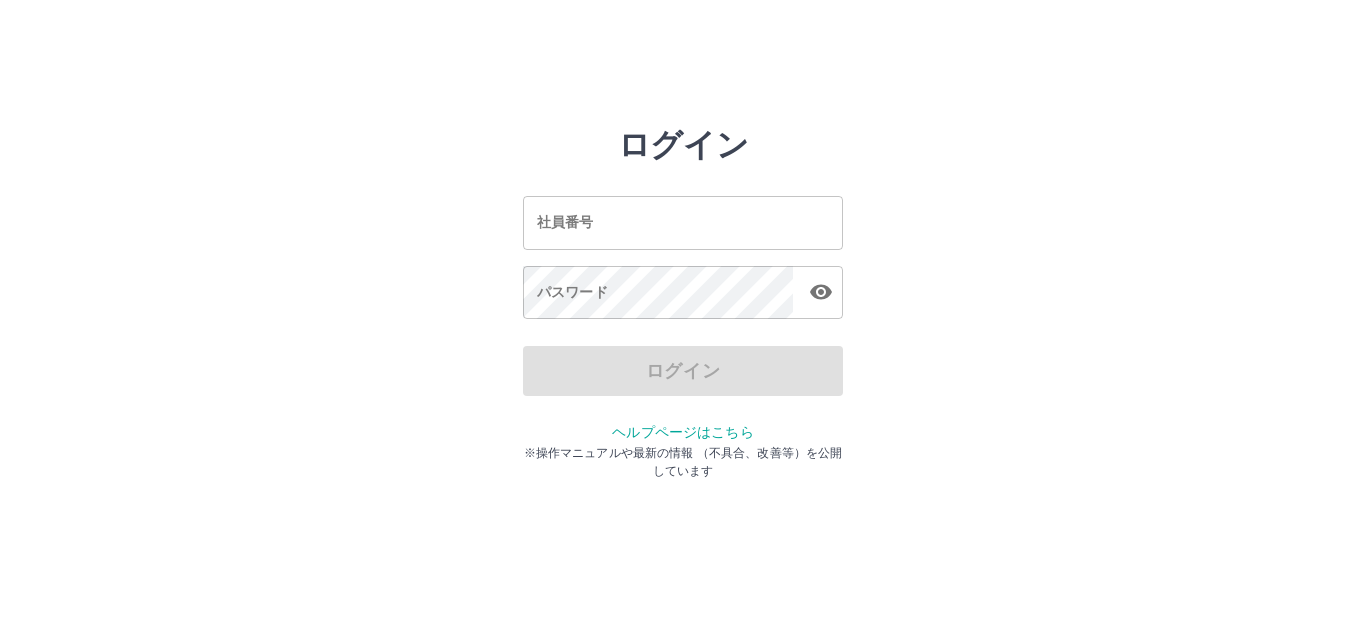 scroll, scrollTop: 0, scrollLeft: 0, axis: both 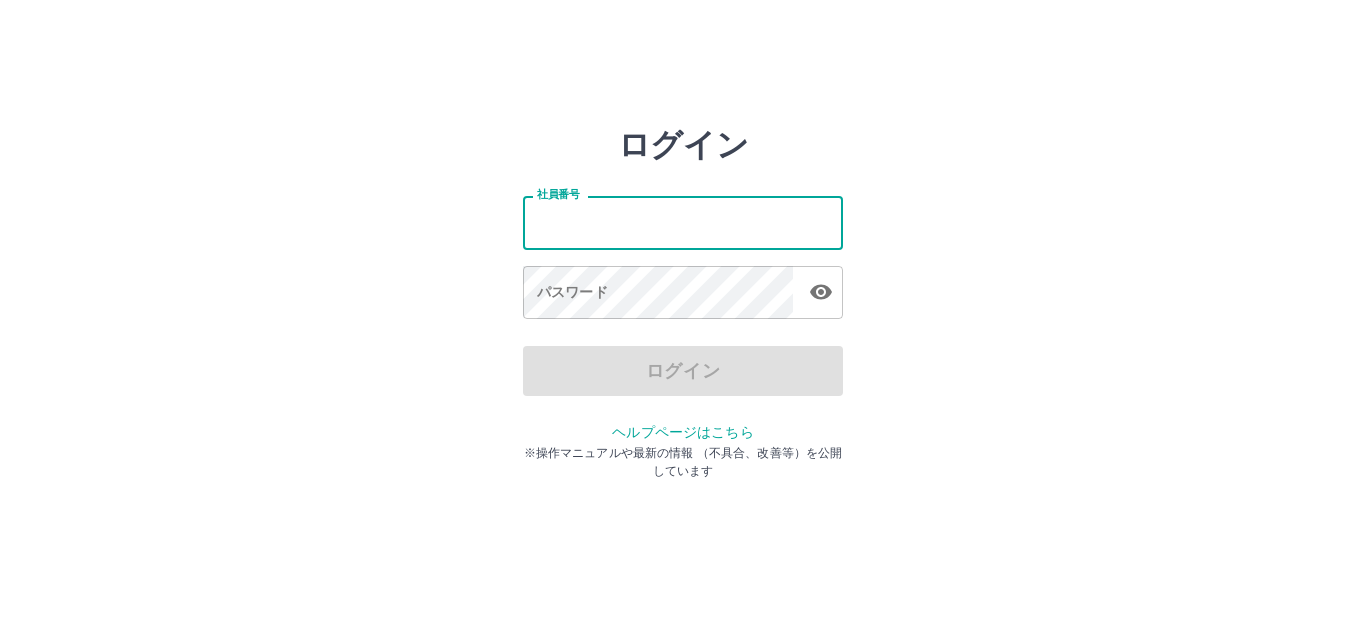 click on "社員番号" at bounding box center [683, 222] 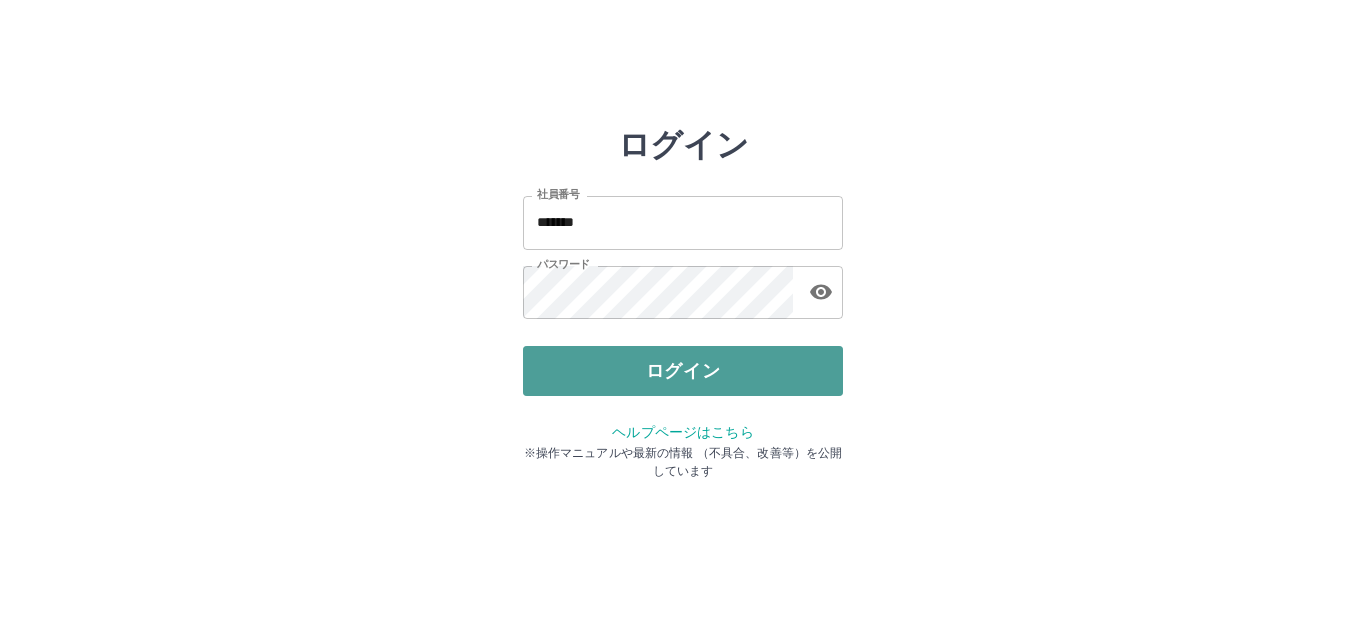 click on "ログイン" at bounding box center (683, 371) 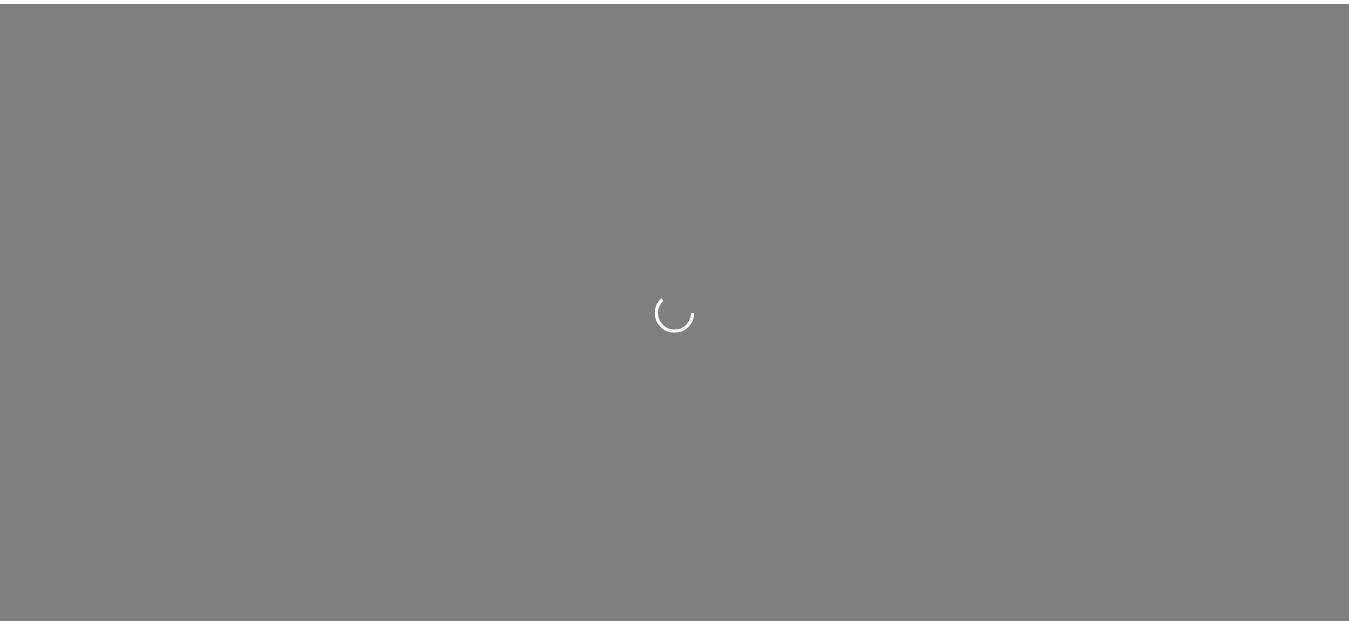 scroll, scrollTop: 0, scrollLeft: 0, axis: both 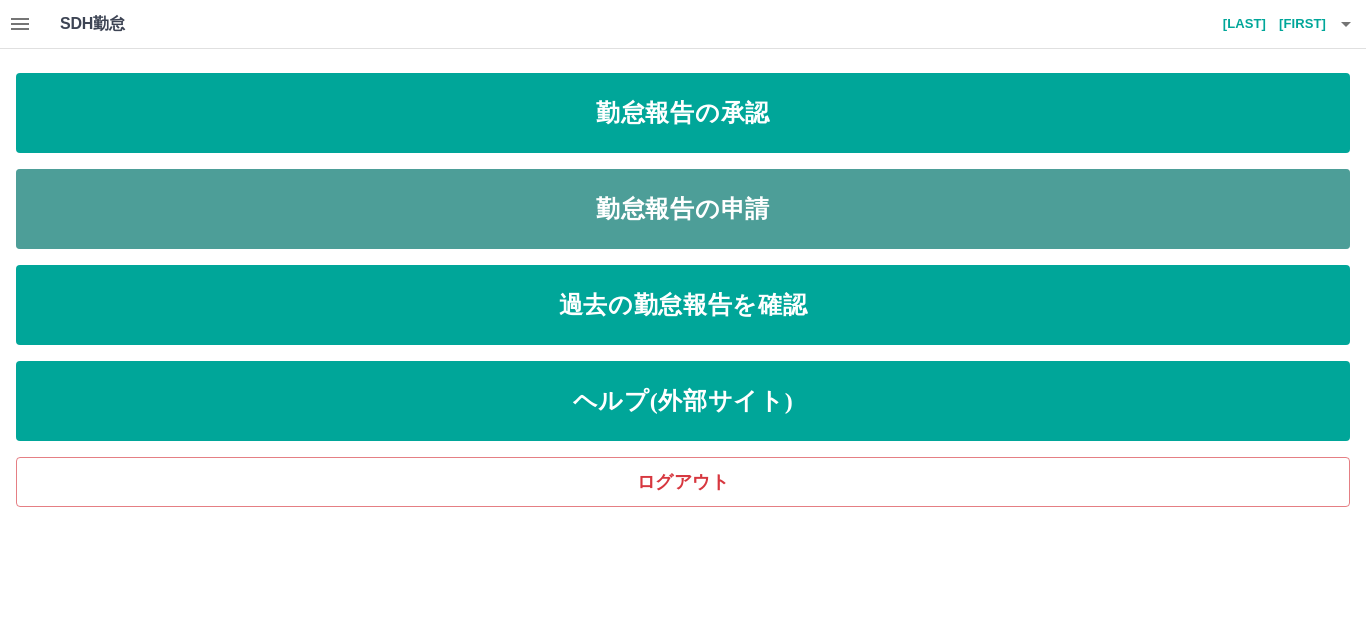 click on "勤怠報告の申請" at bounding box center (683, 209) 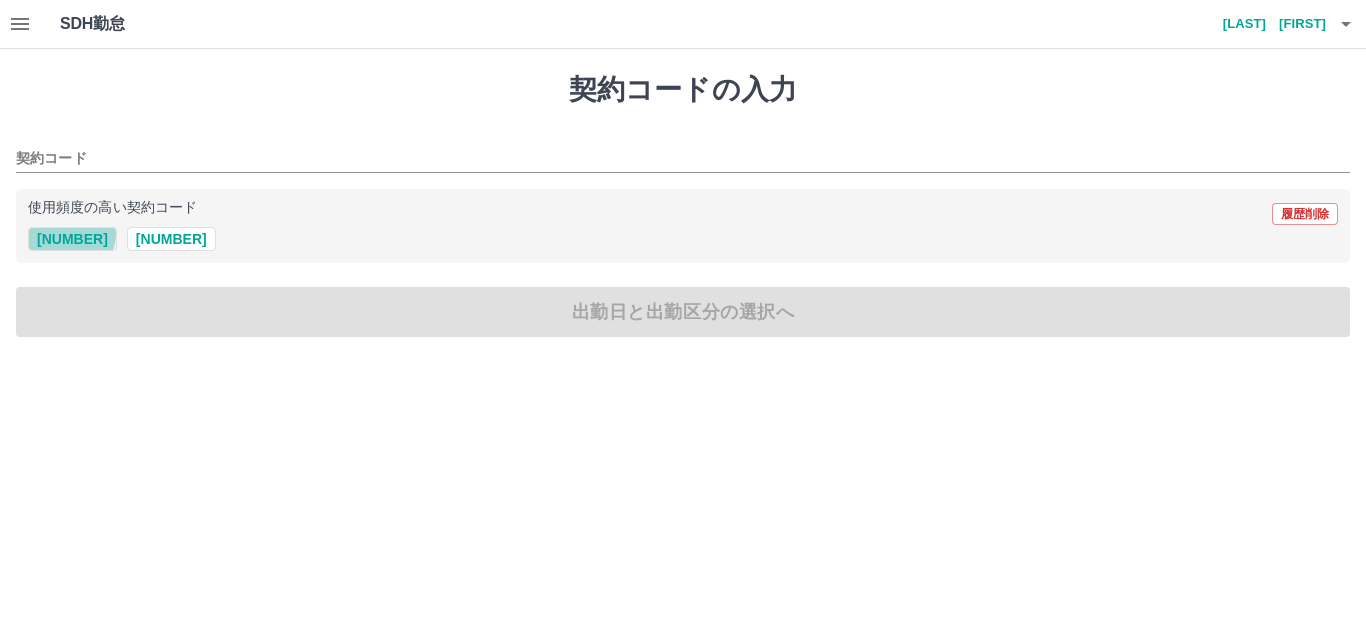 click on "41648004" at bounding box center [72, 239] 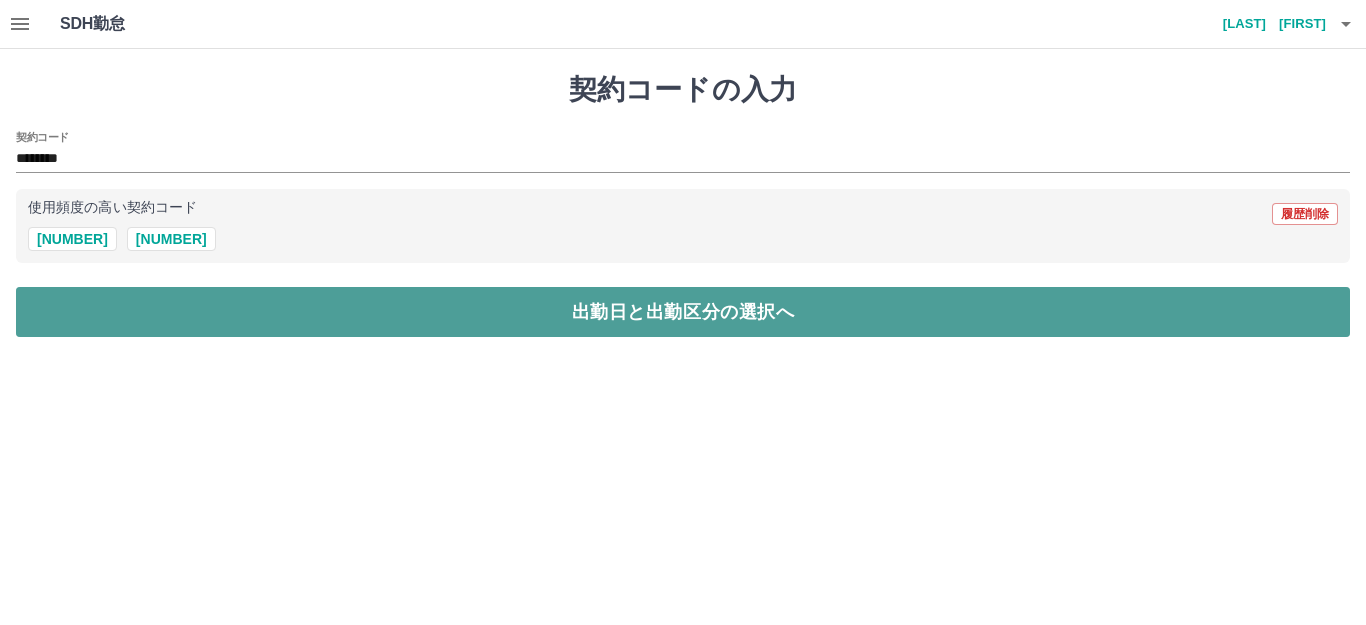 click on "出勤日と出勤区分の選択へ" at bounding box center (683, 312) 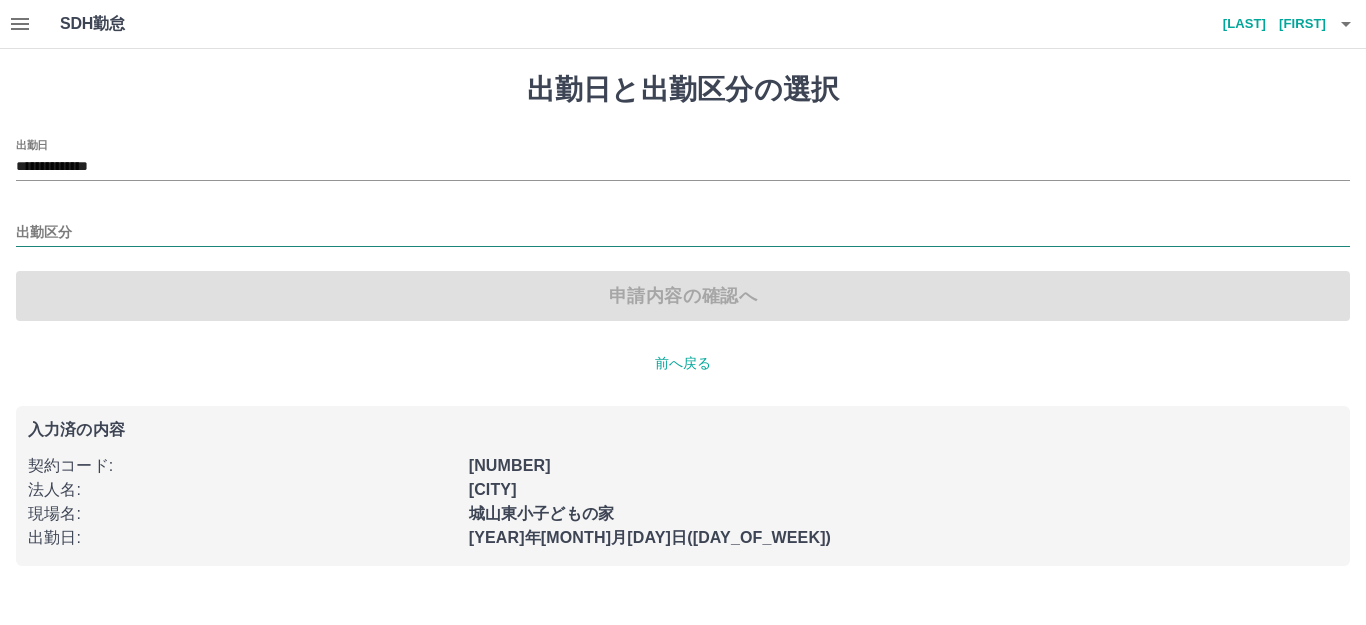 click on "出勤区分" at bounding box center (683, 233) 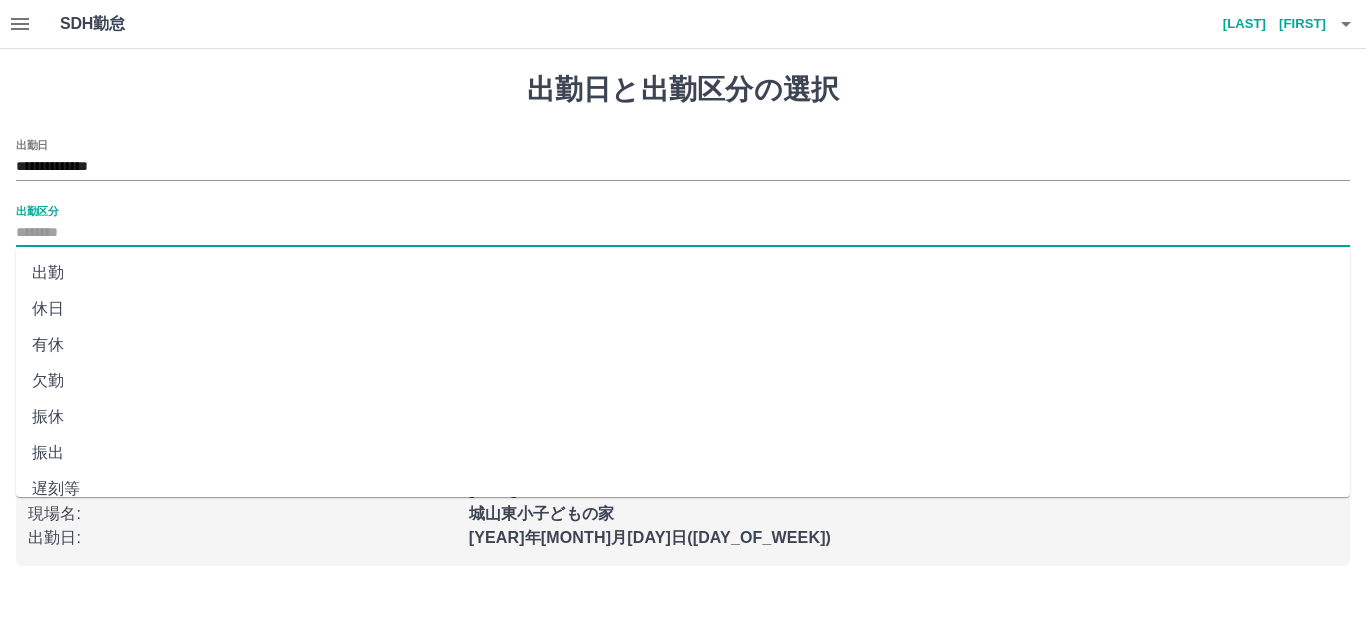 click on "出勤" at bounding box center (683, 273) 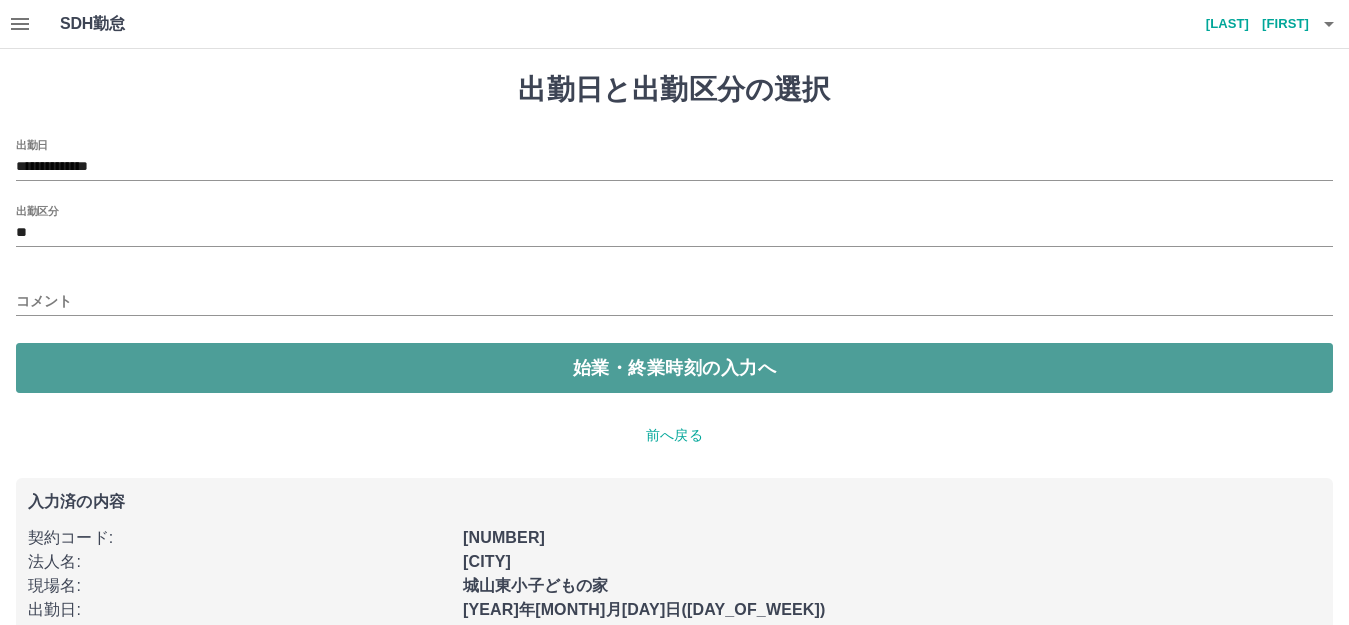 click on "始業・終業時刻の入力へ" at bounding box center [674, 368] 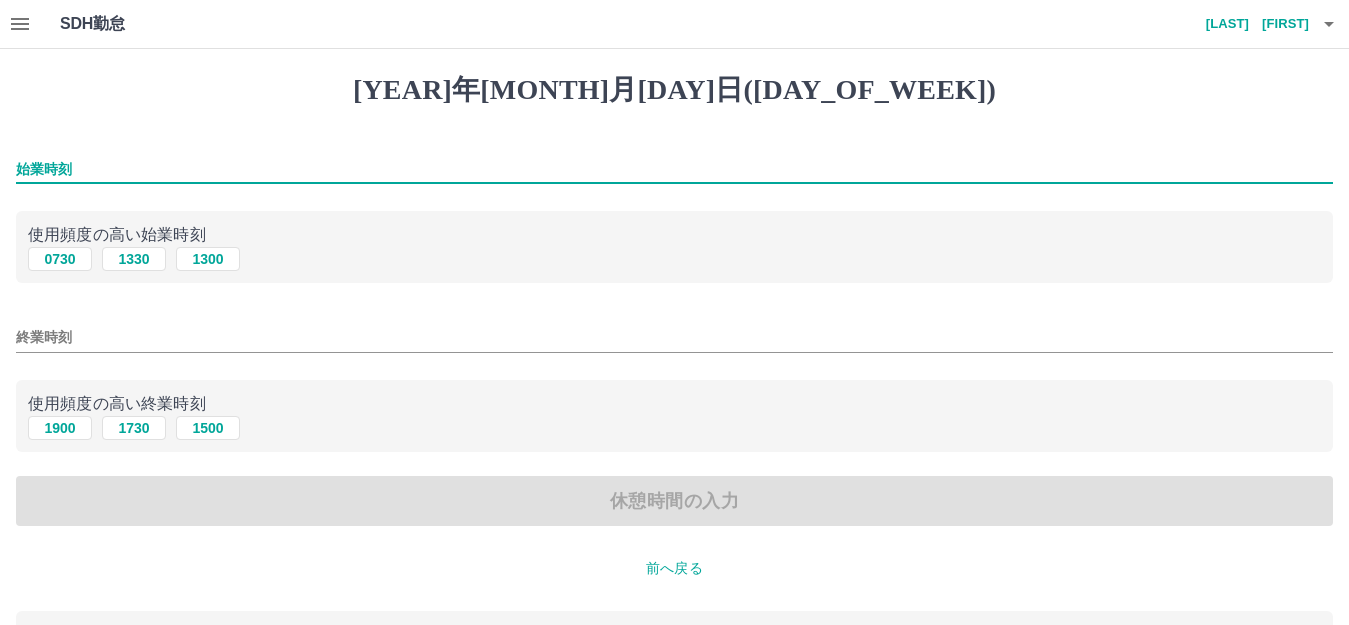 click on "始業時刻" at bounding box center (674, 169) 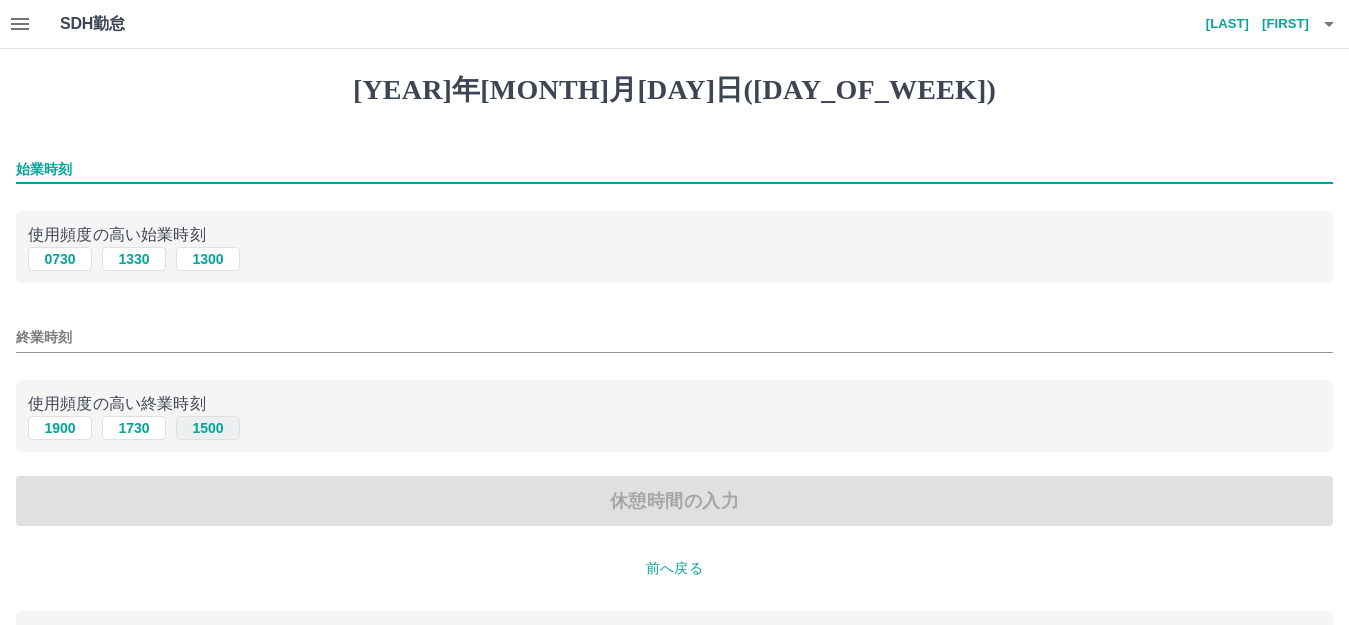 type on "****" 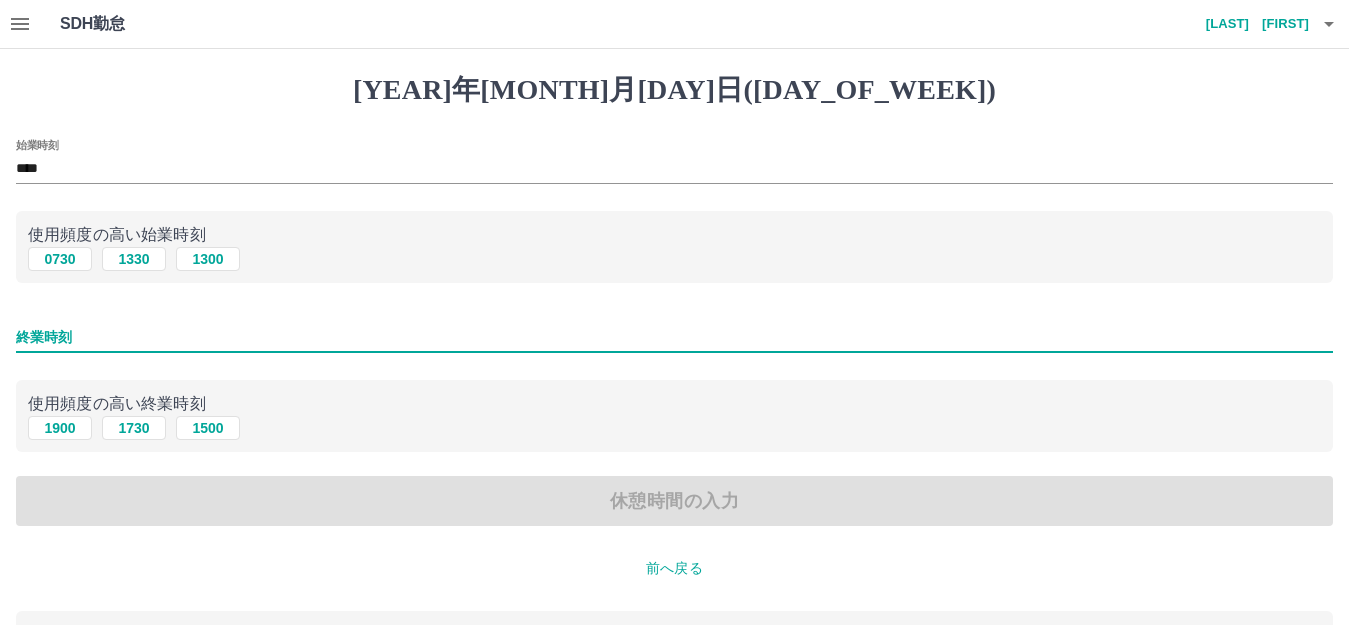 click on "終業時刻" at bounding box center [674, 337] 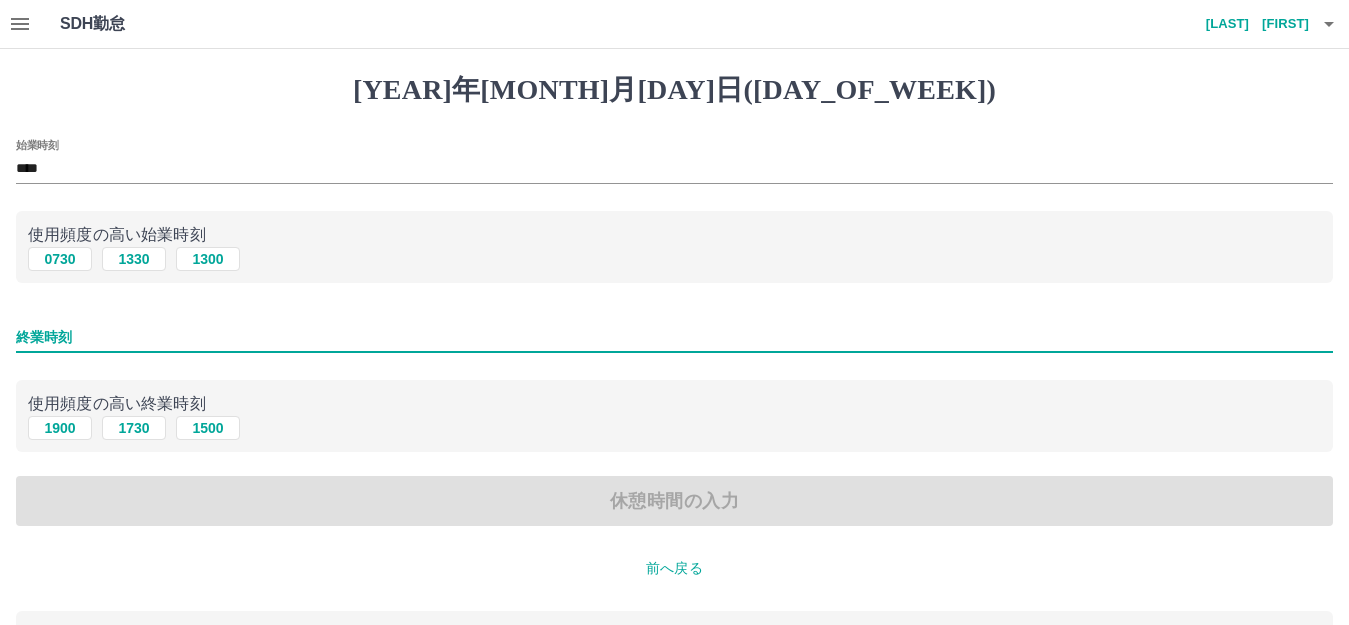 type on "****" 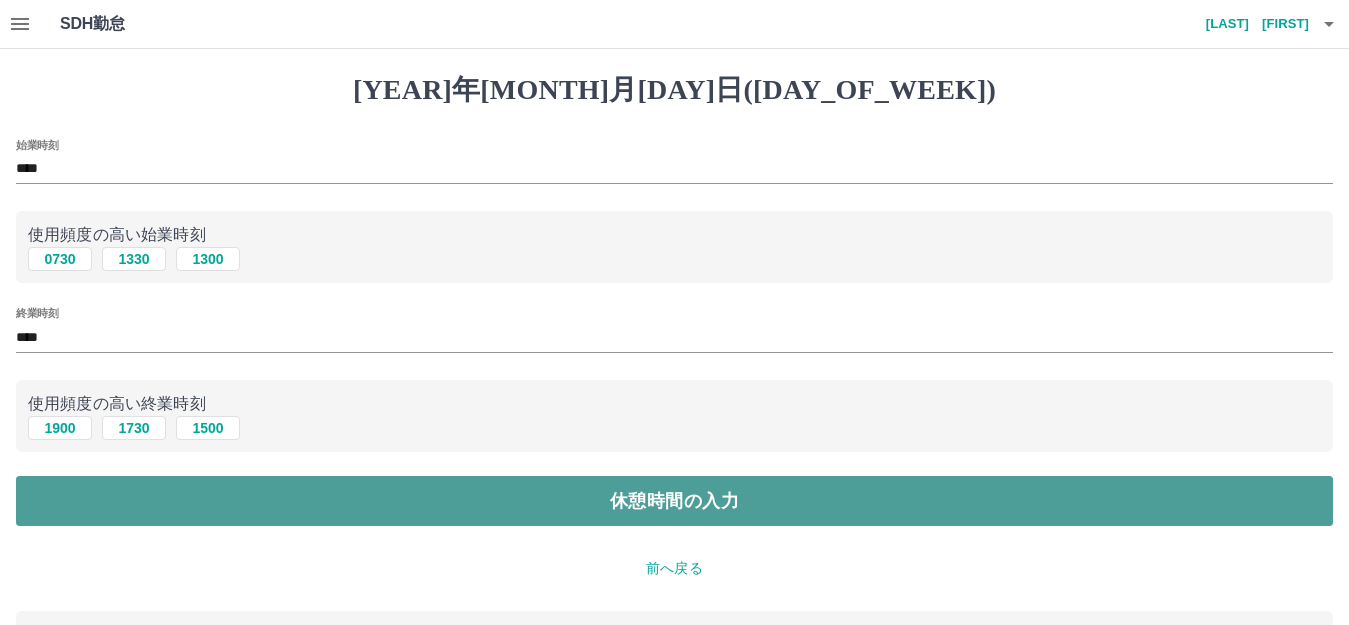 click on "休憩時間の入力" at bounding box center (674, 501) 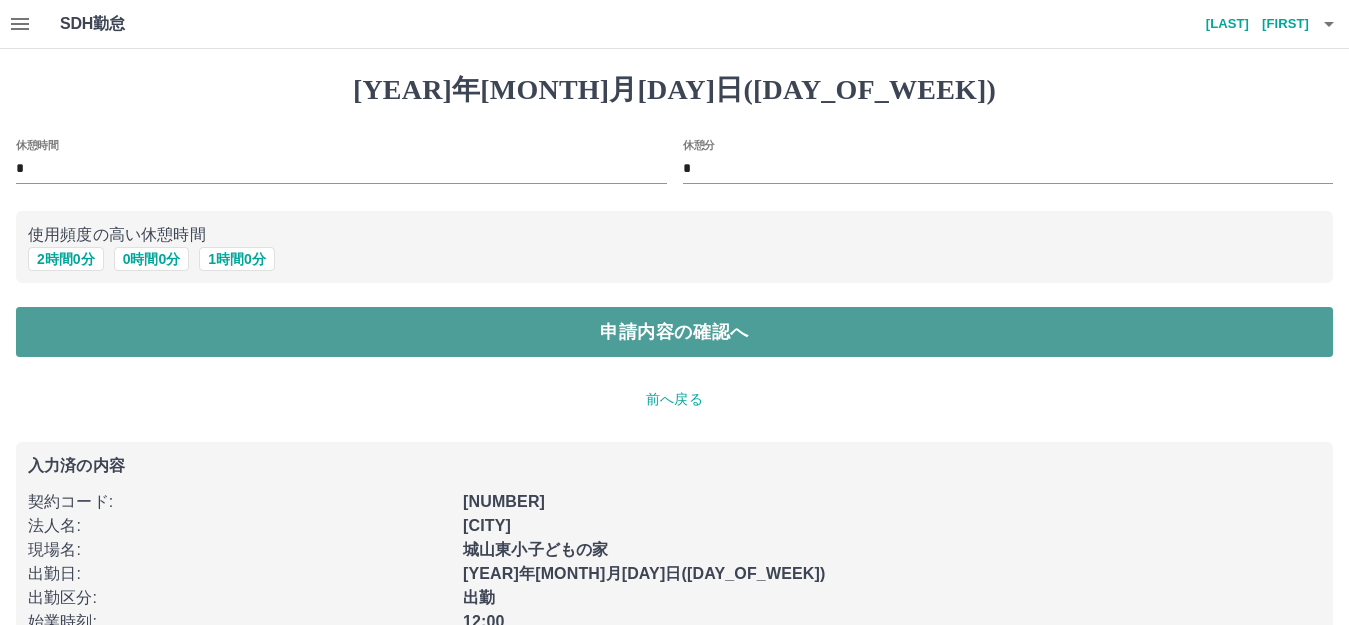 click on "申請内容の確認へ" at bounding box center [674, 332] 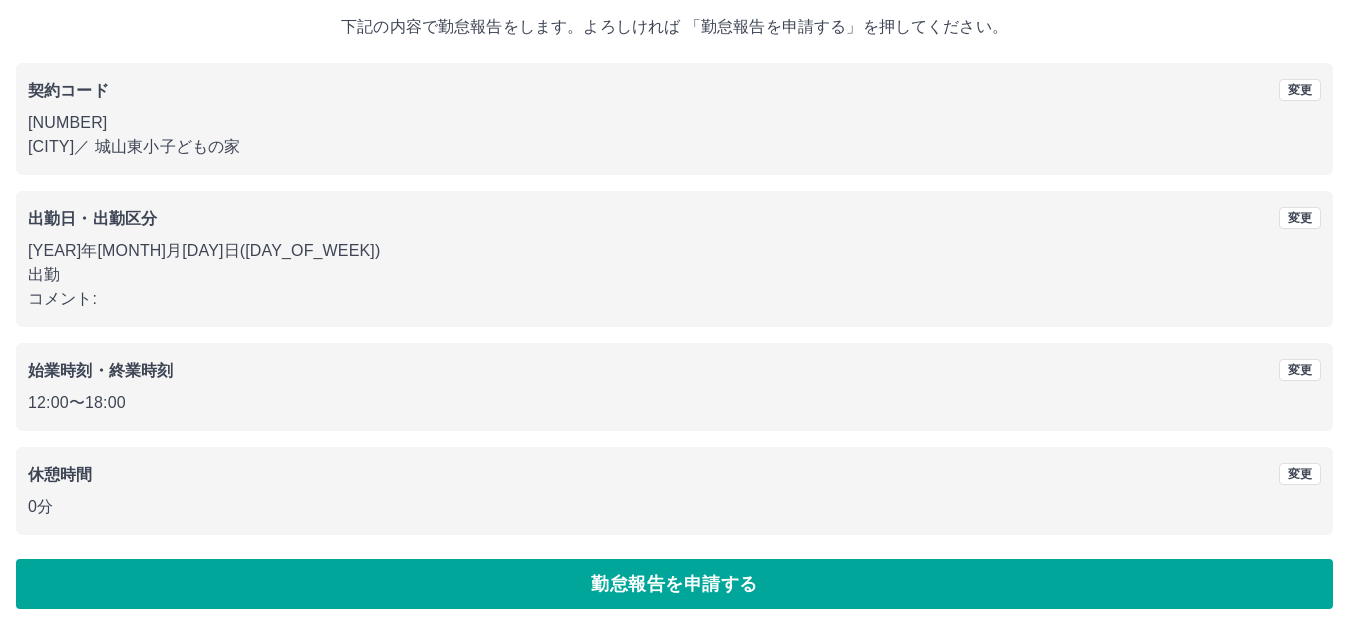 scroll, scrollTop: 124, scrollLeft: 0, axis: vertical 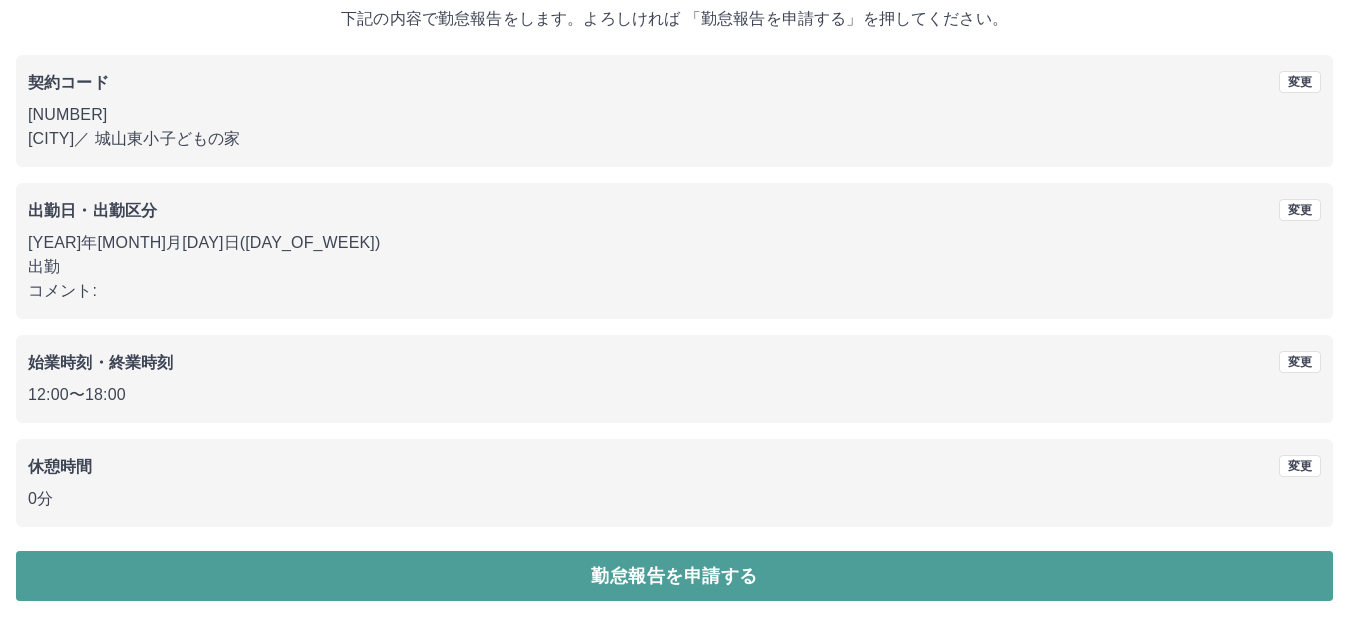 click on "勤怠報告を申請する" at bounding box center (674, 576) 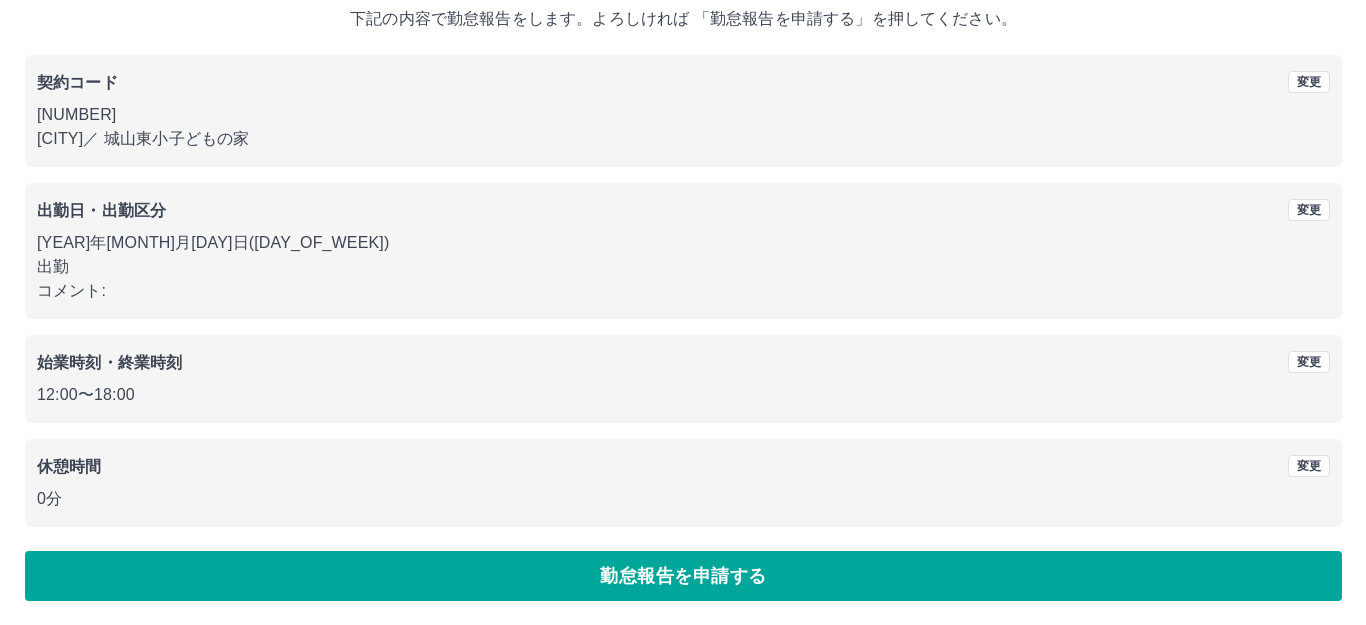 scroll, scrollTop: 0, scrollLeft: 0, axis: both 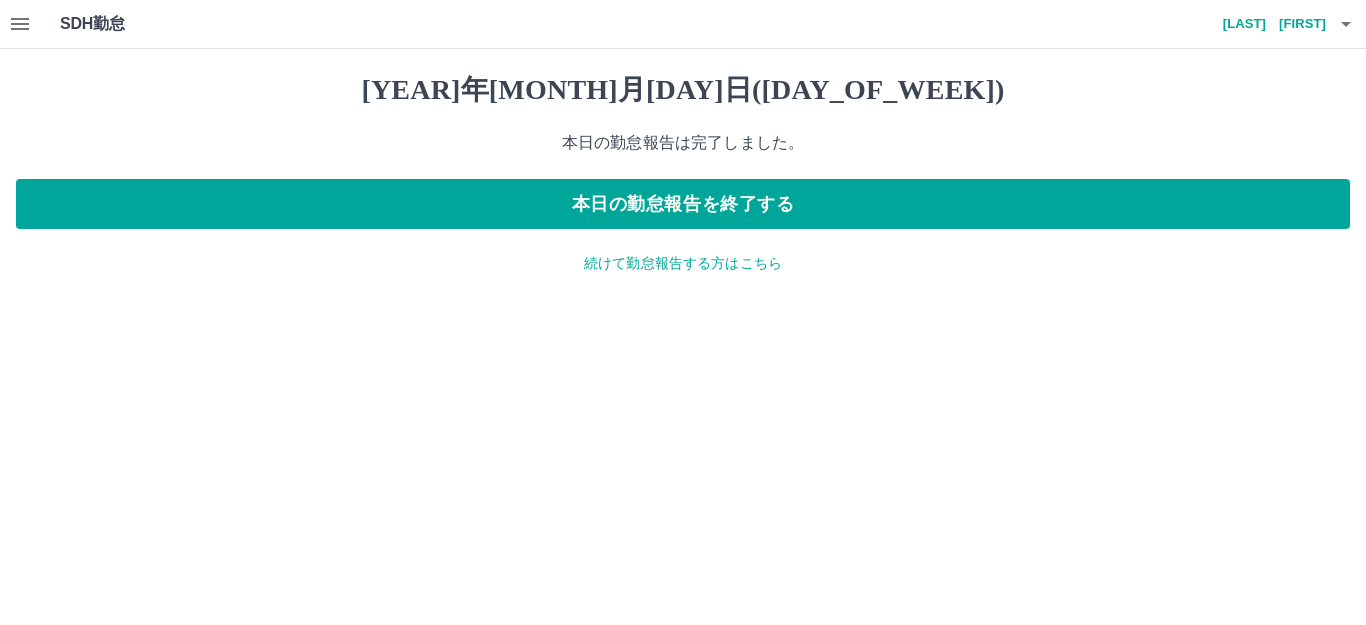 click on "続けて勤怠報告する方はこちら" at bounding box center [683, 263] 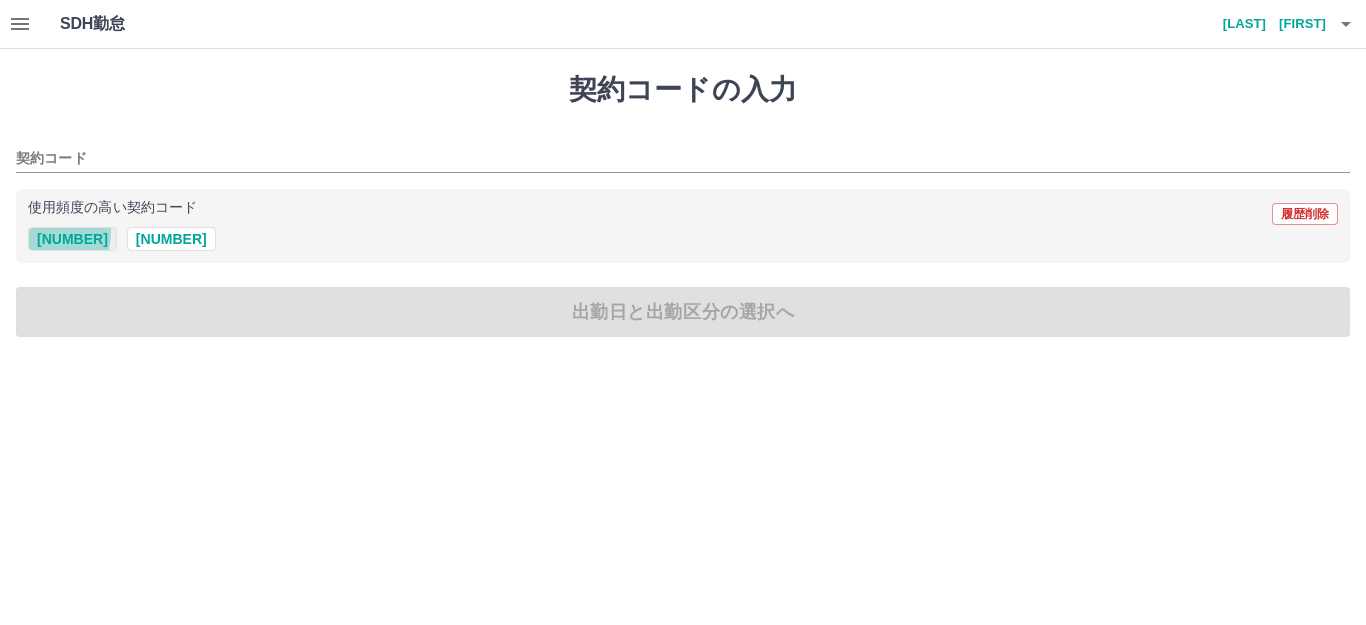 click on "[PHONE]" at bounding box center (72, 239) 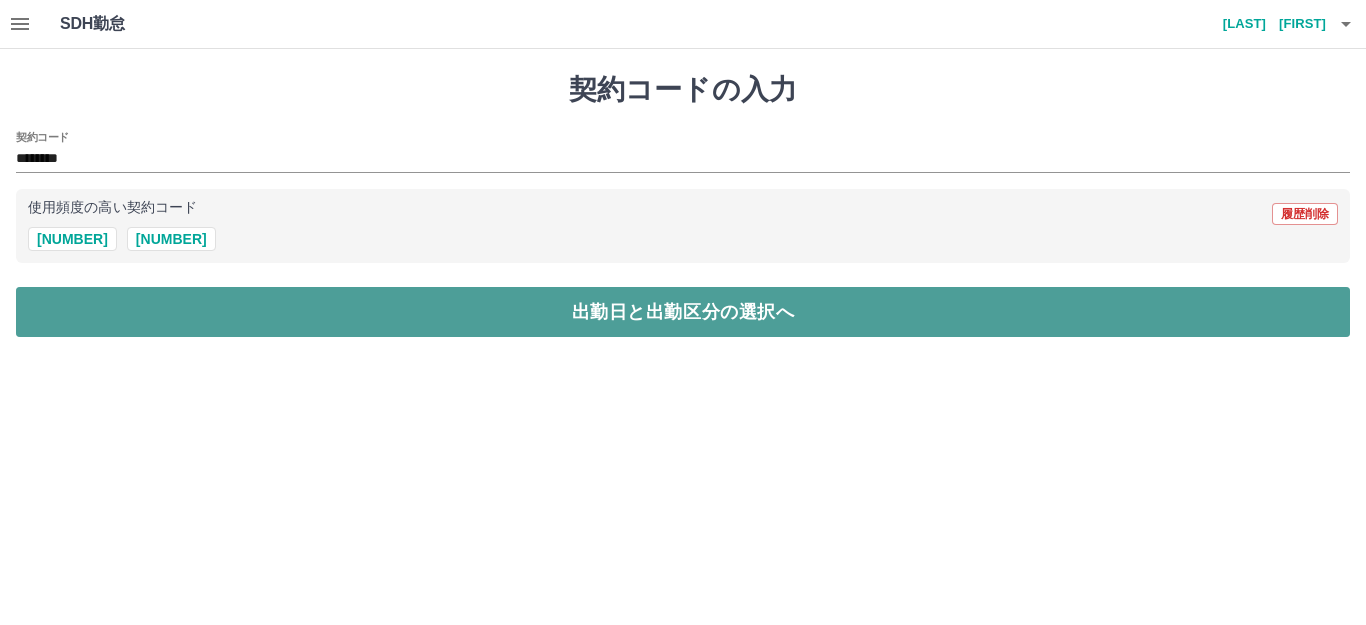 click on "出勤日と出勤区分の選択へ" at bounding box center (683, 312) 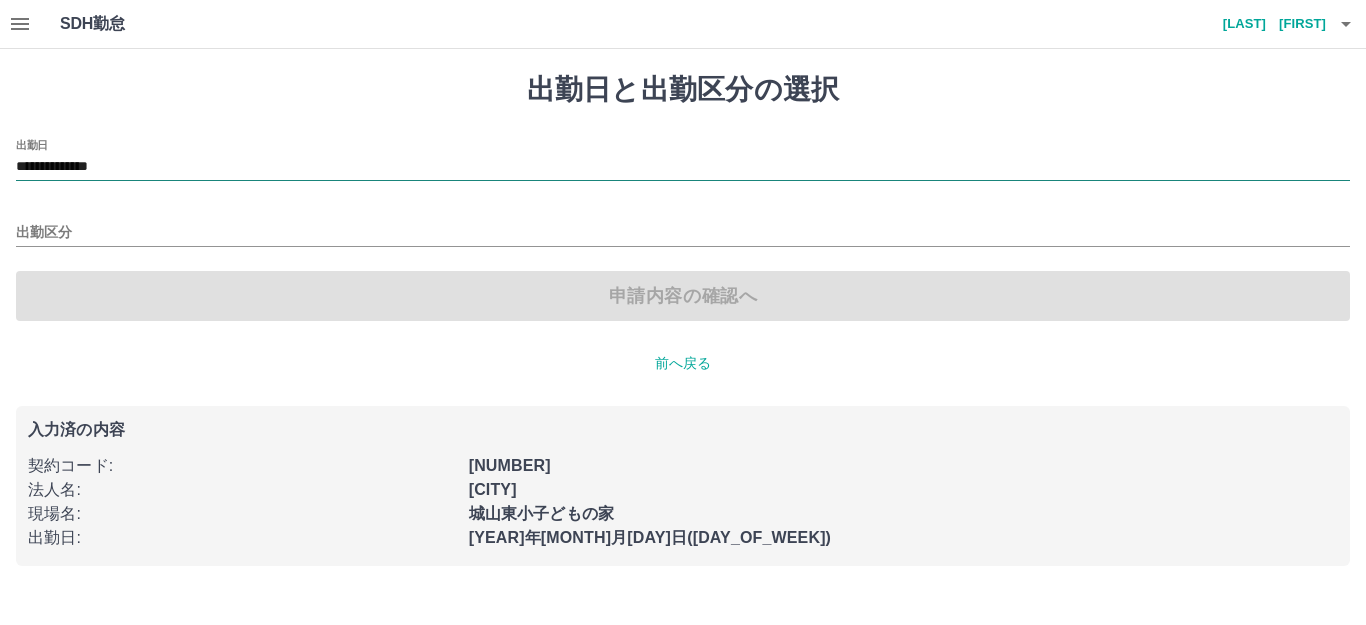 click on "**********" at bounding box center (683, 167) 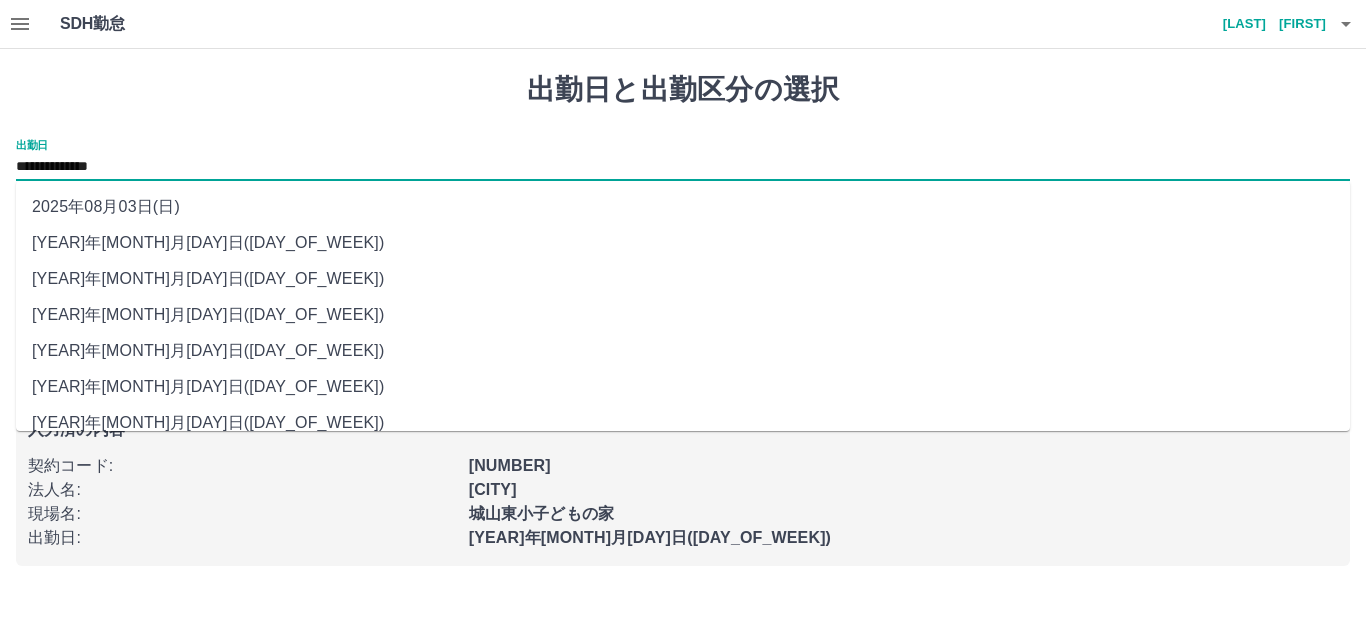 click on "2025年08月03日(日)" at bounding box center [683, 207] 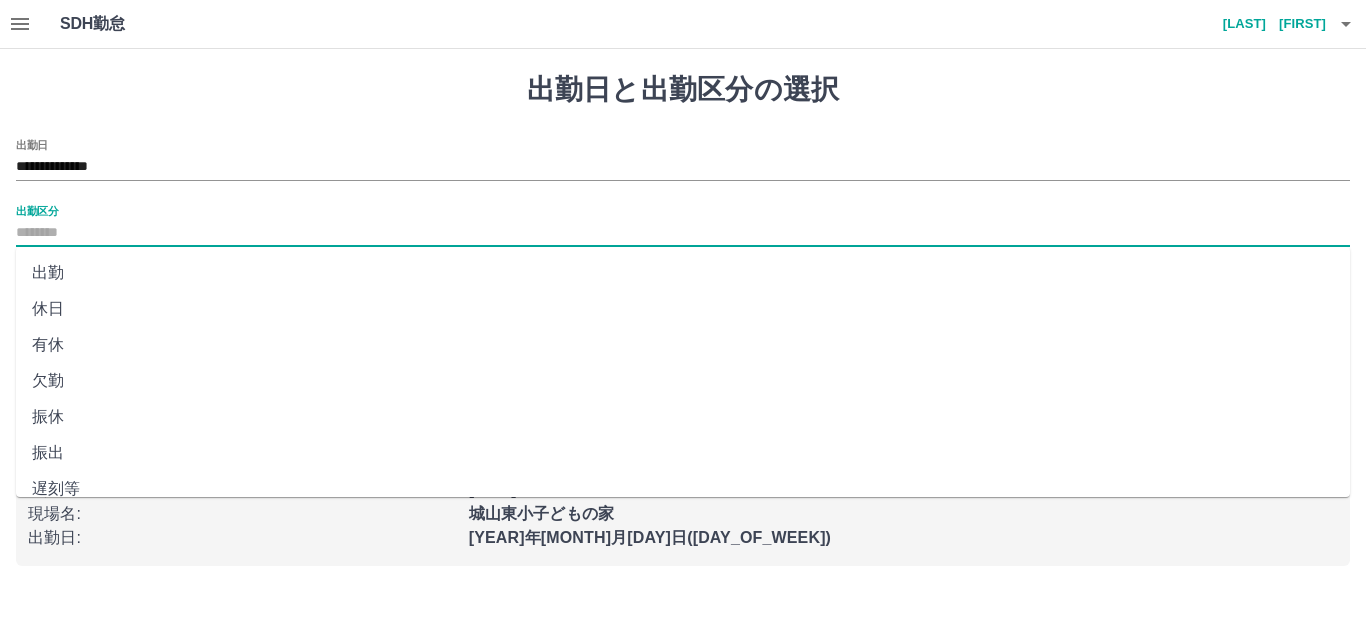 click on "出勤区分" at bounding box center (683, 233) 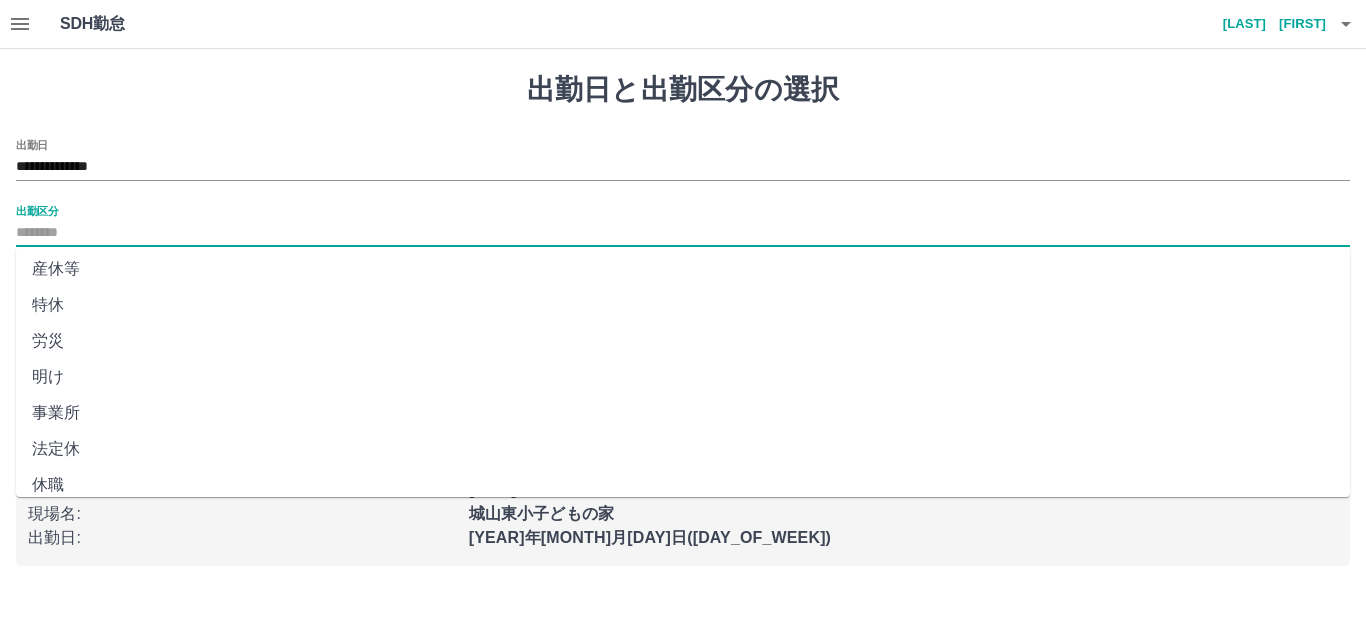 scroll, scrollTop: 414, scrollLeft: 0, axis: vertical 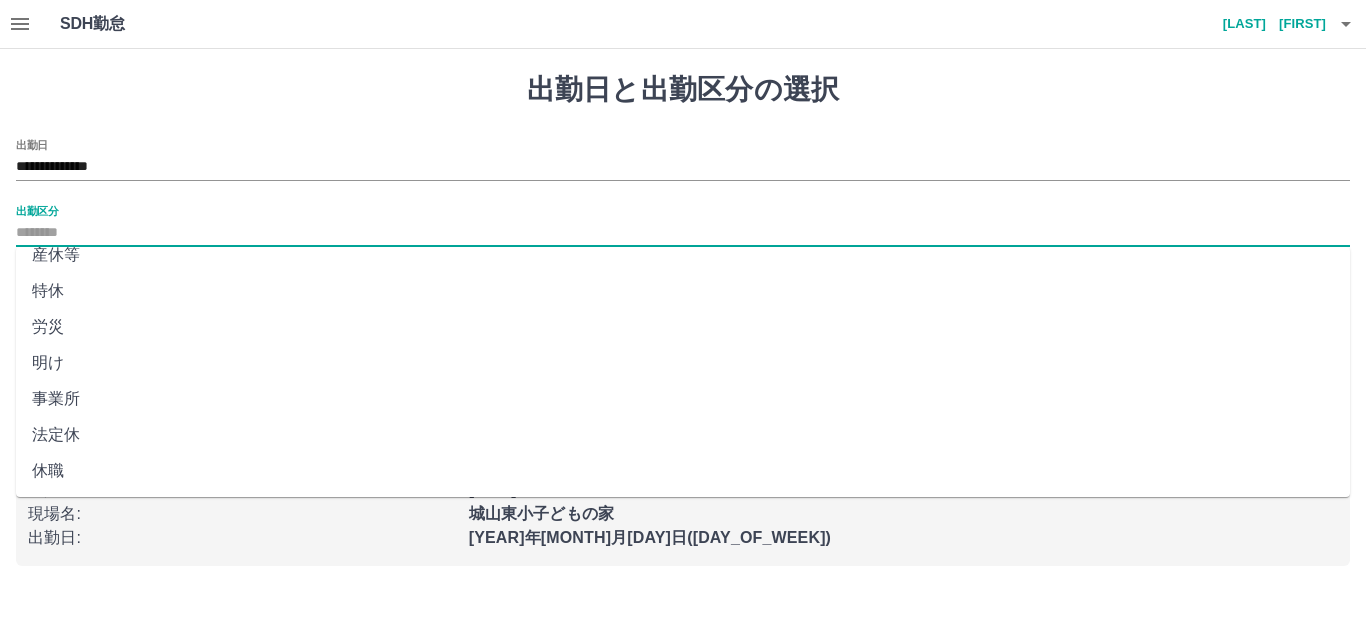 click on "法定休" at bounding box center [683, 435] 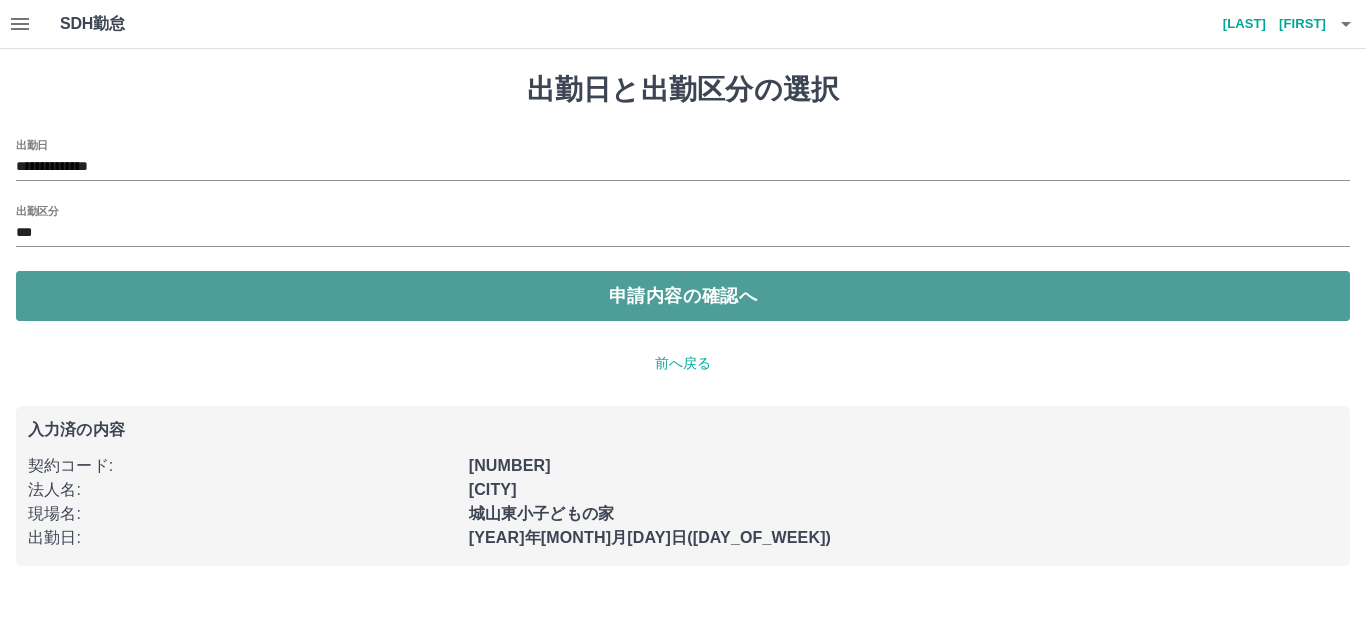 click on "申請内容の確認へ" at bounding box center [683, 296] 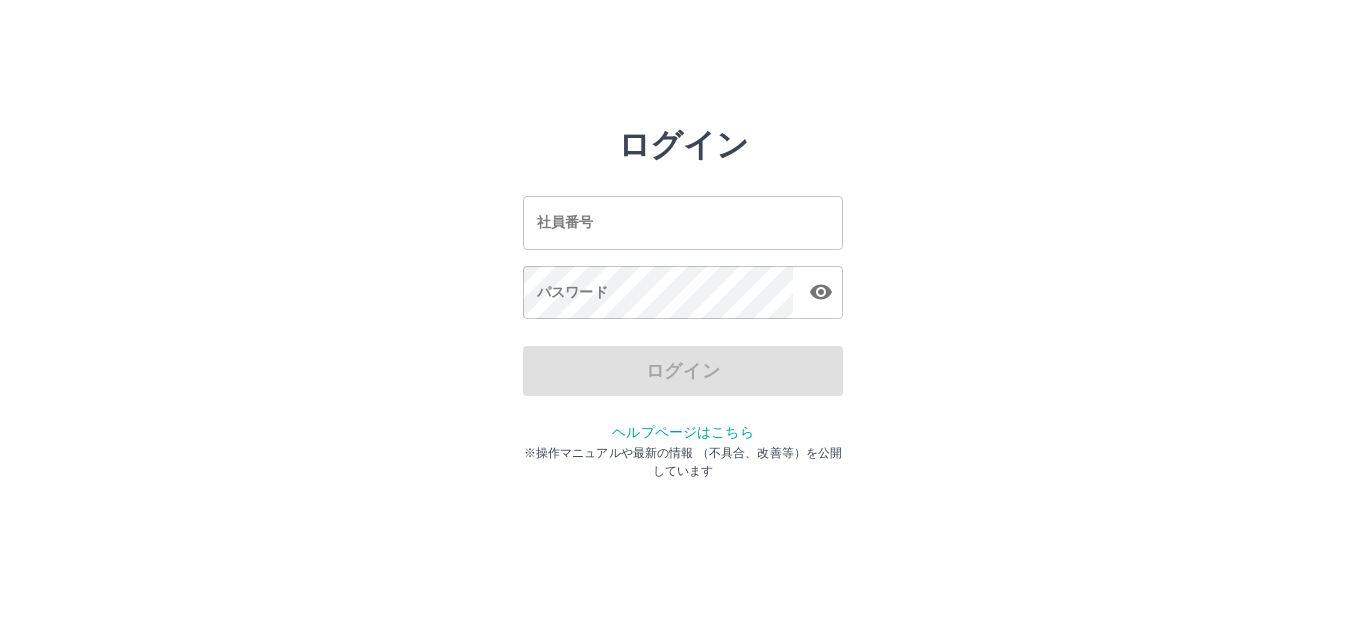 scroll, scrollTop: 0, scrollLeft: 0, axis: both 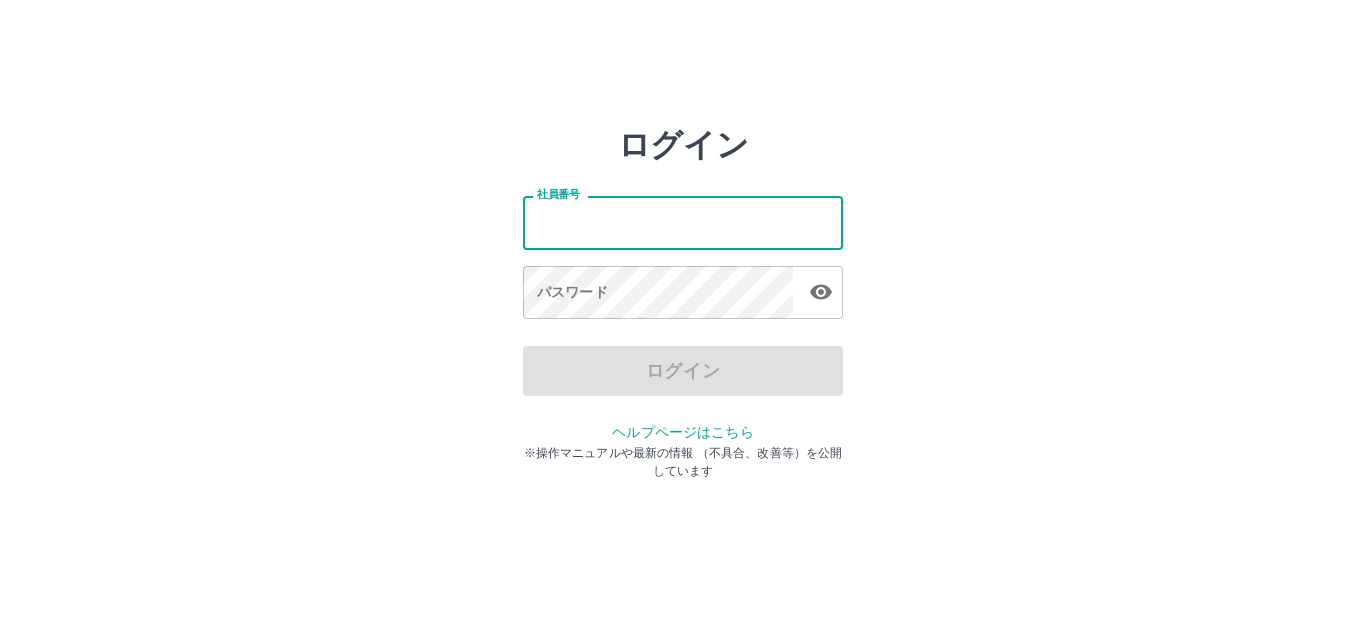 click on "社員番号" at bounding box center (683, 222) 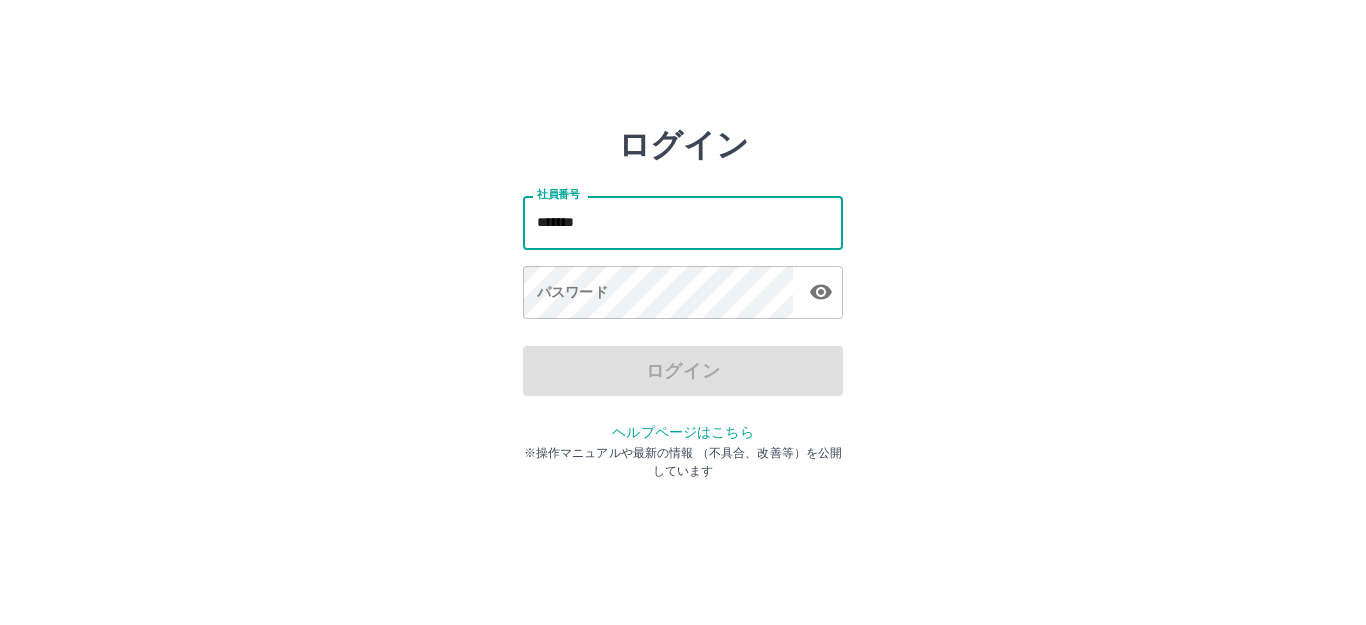 type on "*******" 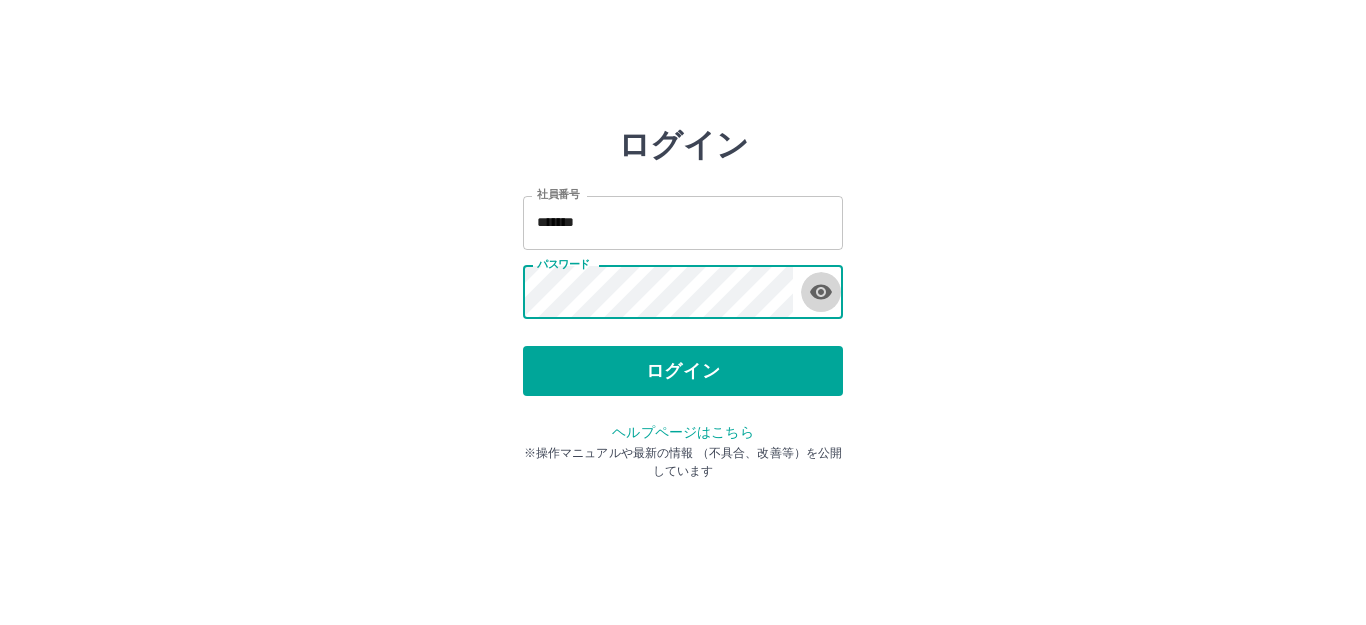 click 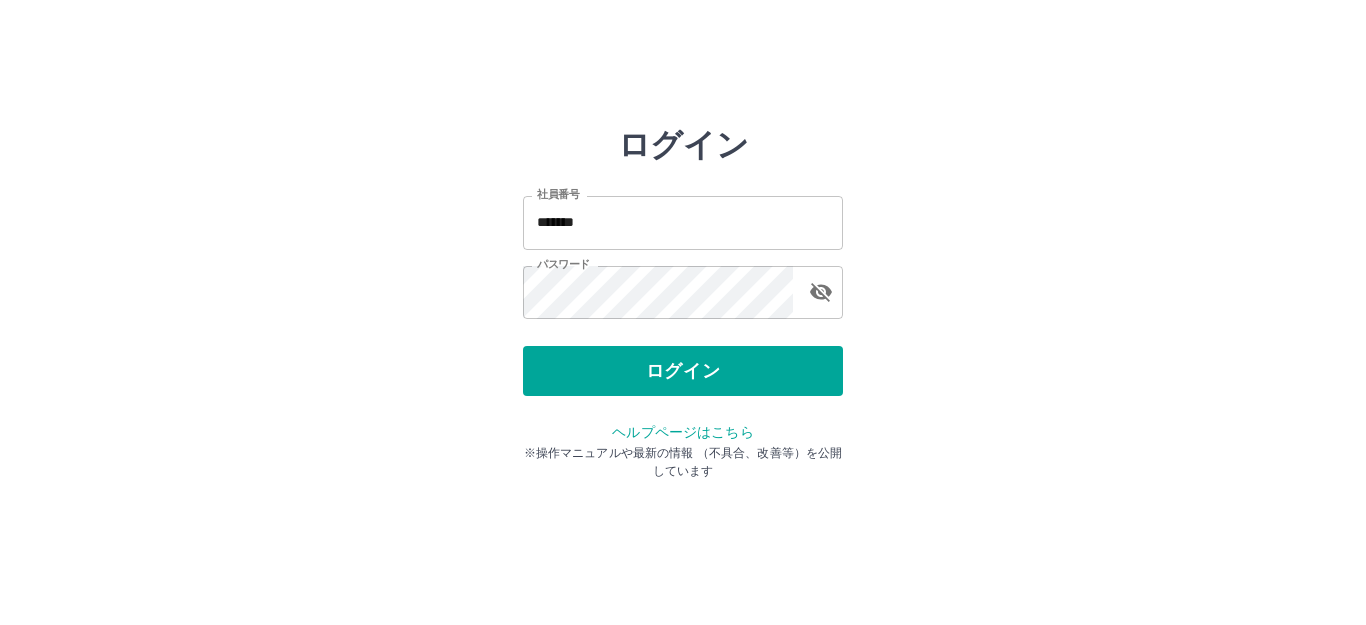click on "ログイン 社員番号 ******* 社員番号 パスワード パスワード ログイン ヘルプページはこちら ※操作マニュアルや最新の情報 （不具合、改善等）を公開しています" at bounding box center (683, 286) 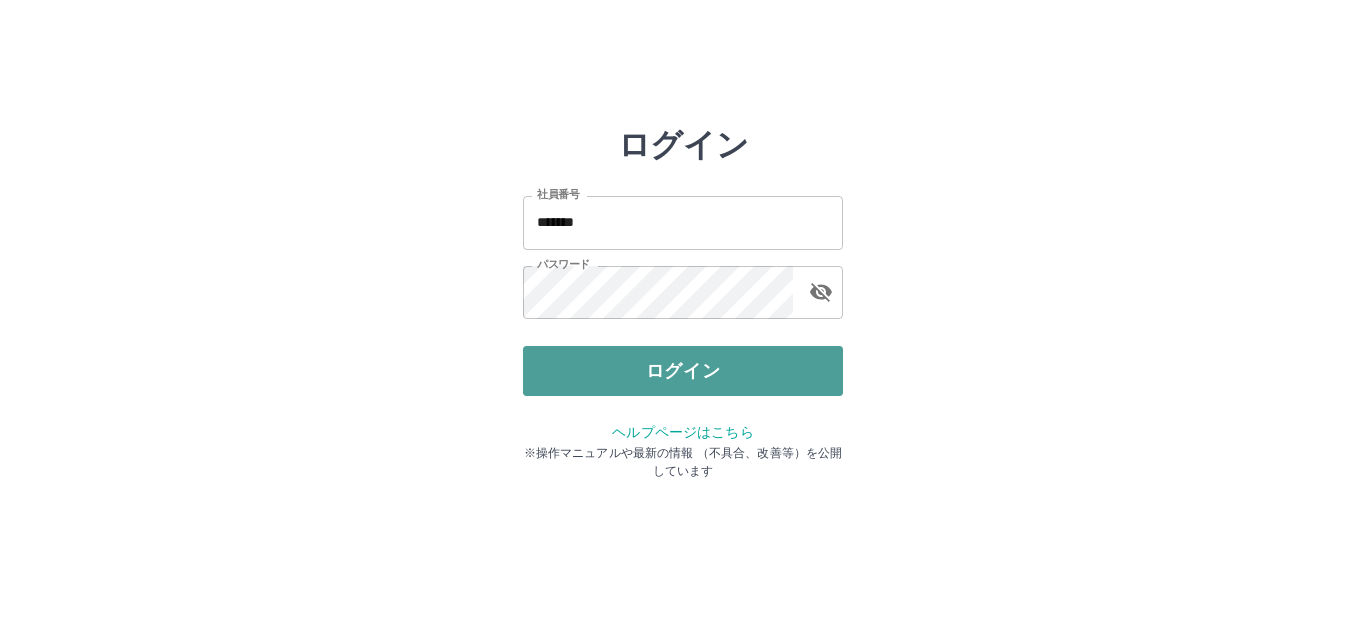 click on "ログイン" at bounding box center (683, 371) 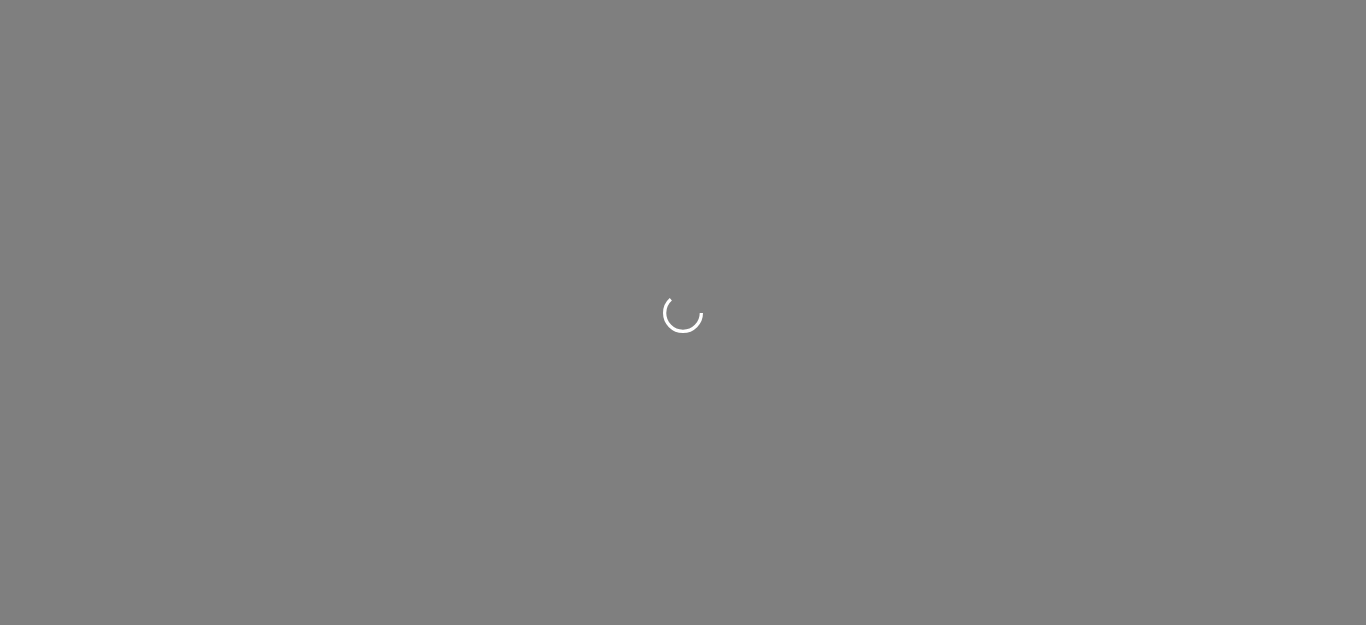 scroll, scrollTop: 0, scrollLeft: 0, axis: both 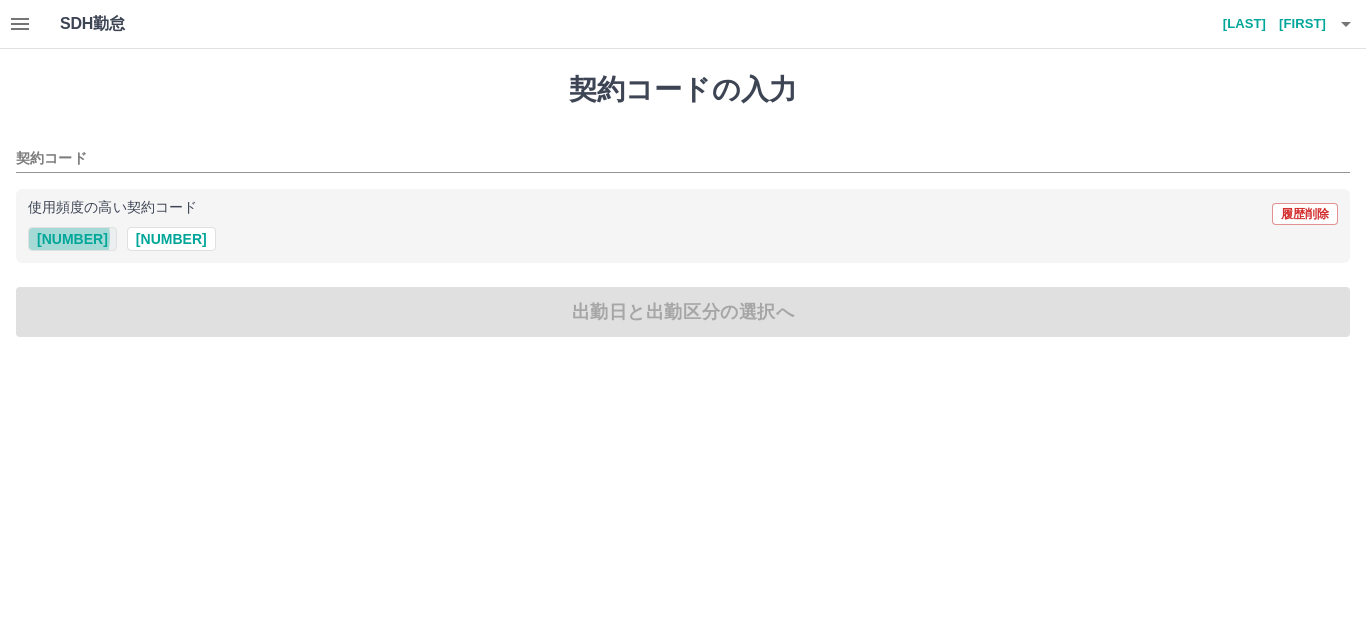 click on "41648004" at bounding box center [72, 239] 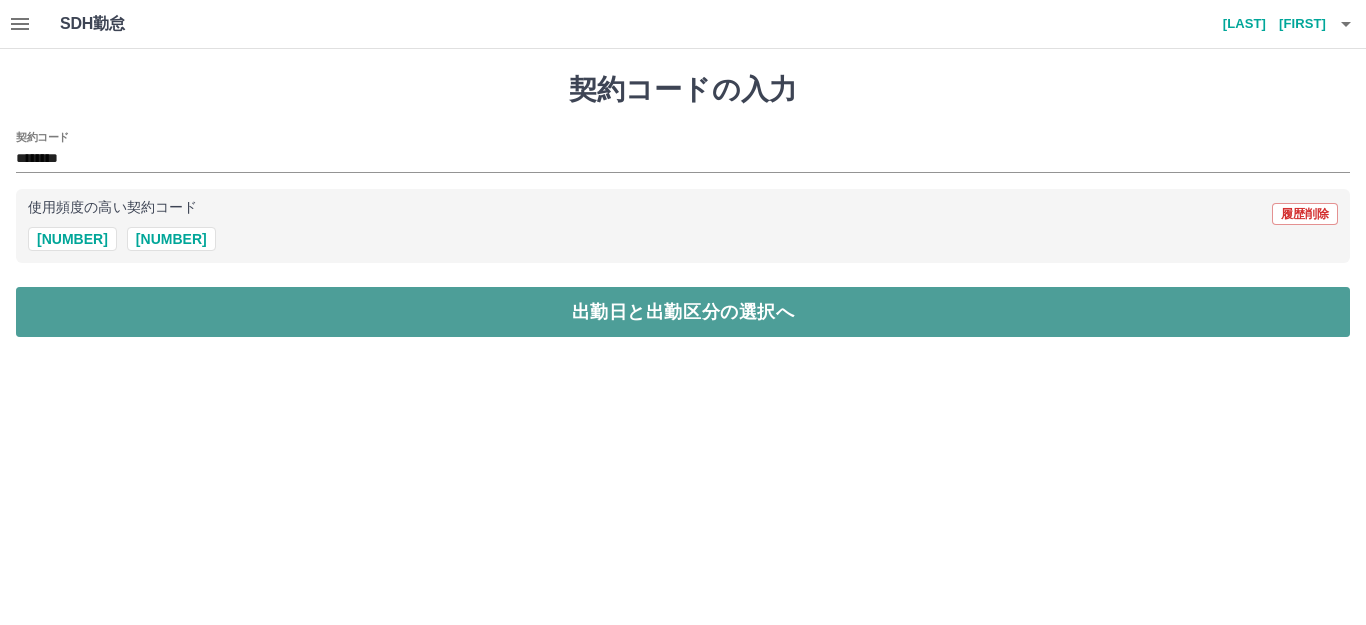 click on "出勤日と出勤区分の選択へ" at bounding box center [683, 312] 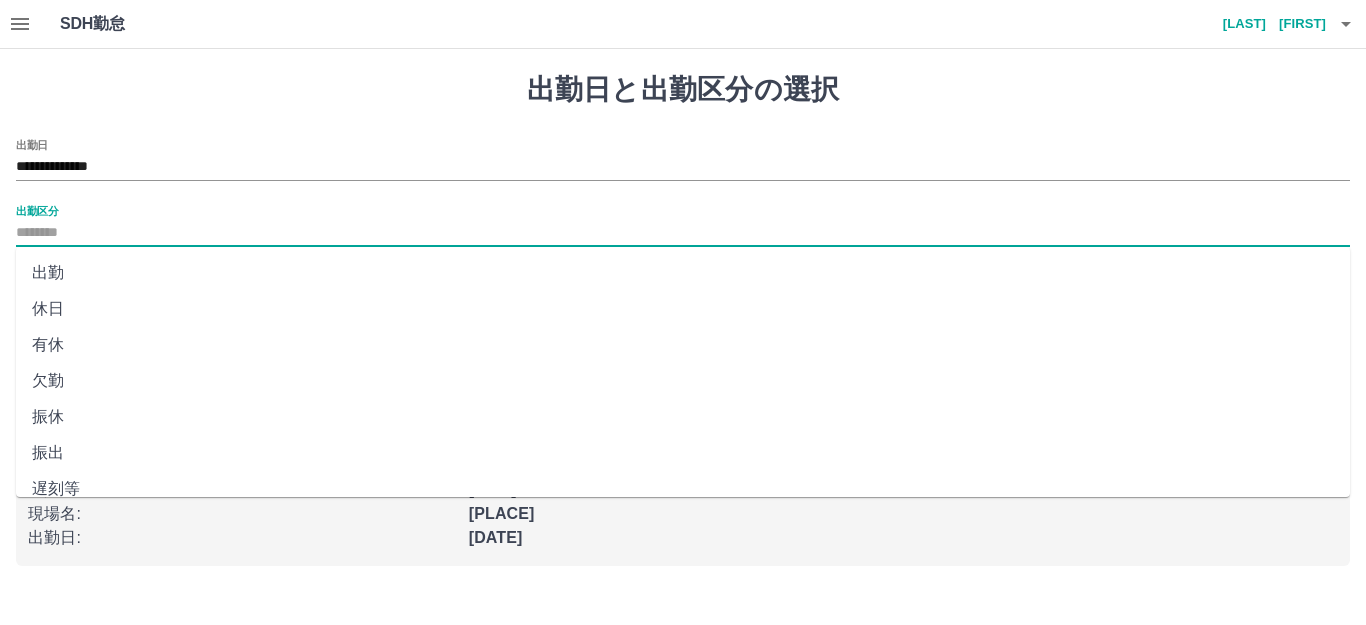 click on "出勤区分" at bounding box center [683, 233] 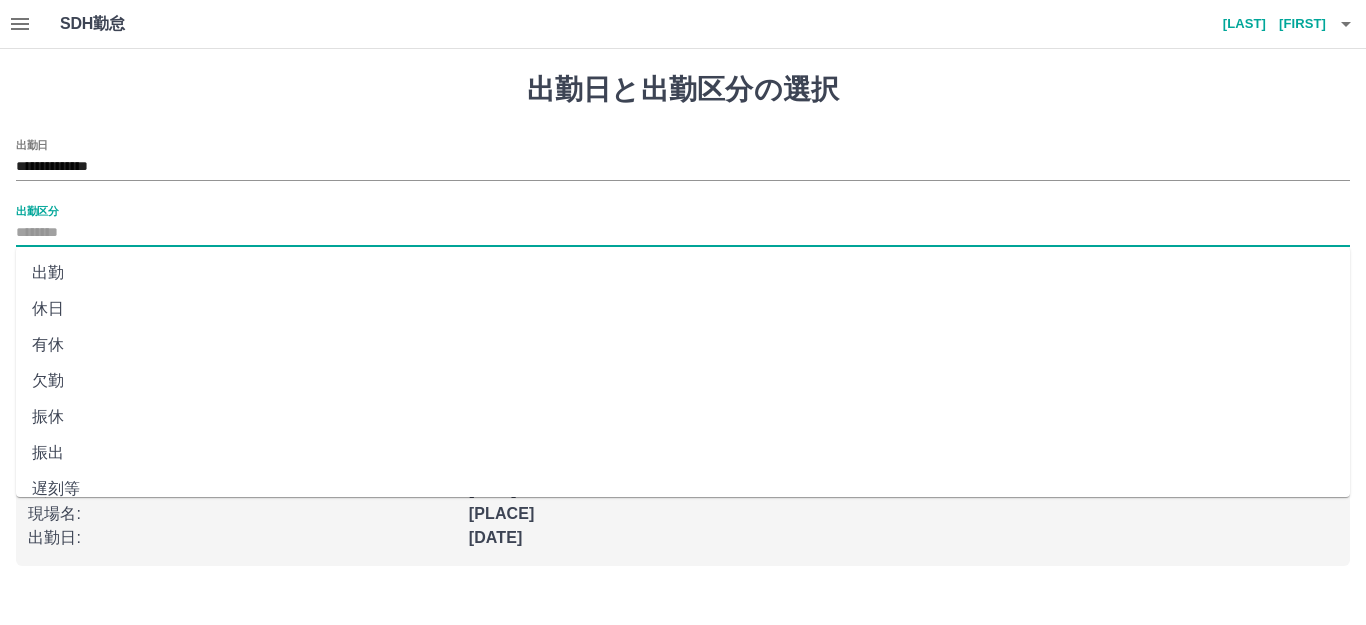 click on "休日" at bounding box center [683, 309] 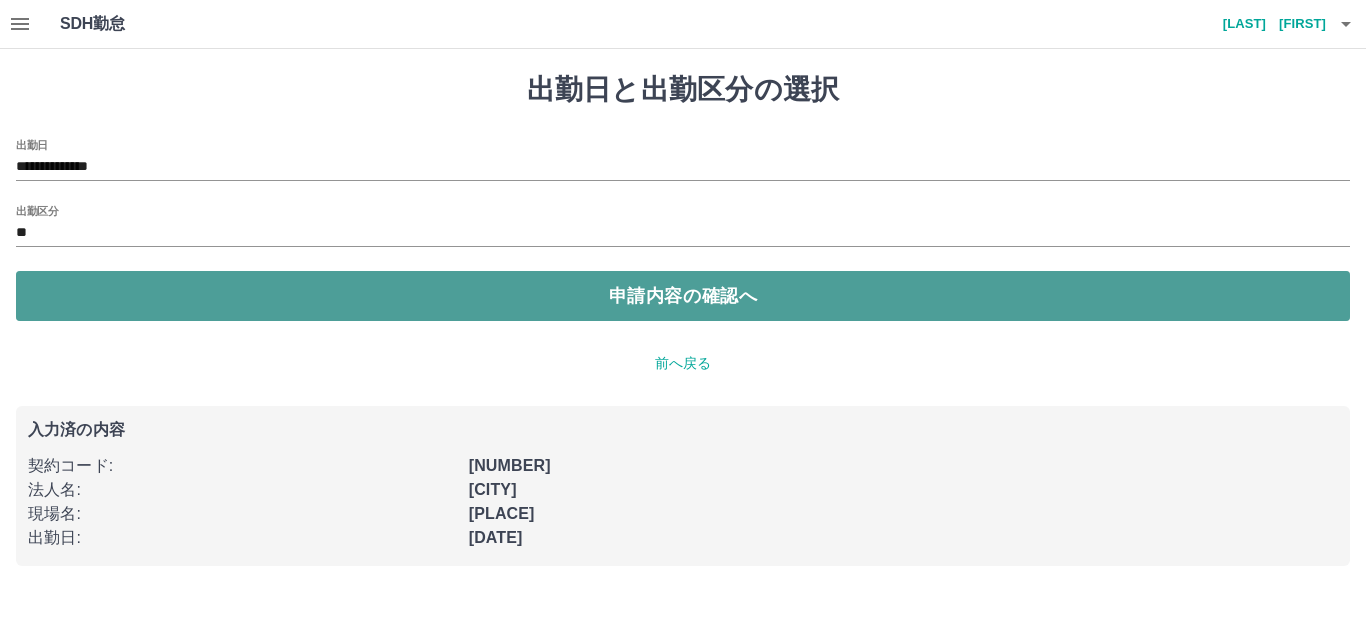 click on "申請内容の確認へ" at bounding box center (683, 296) 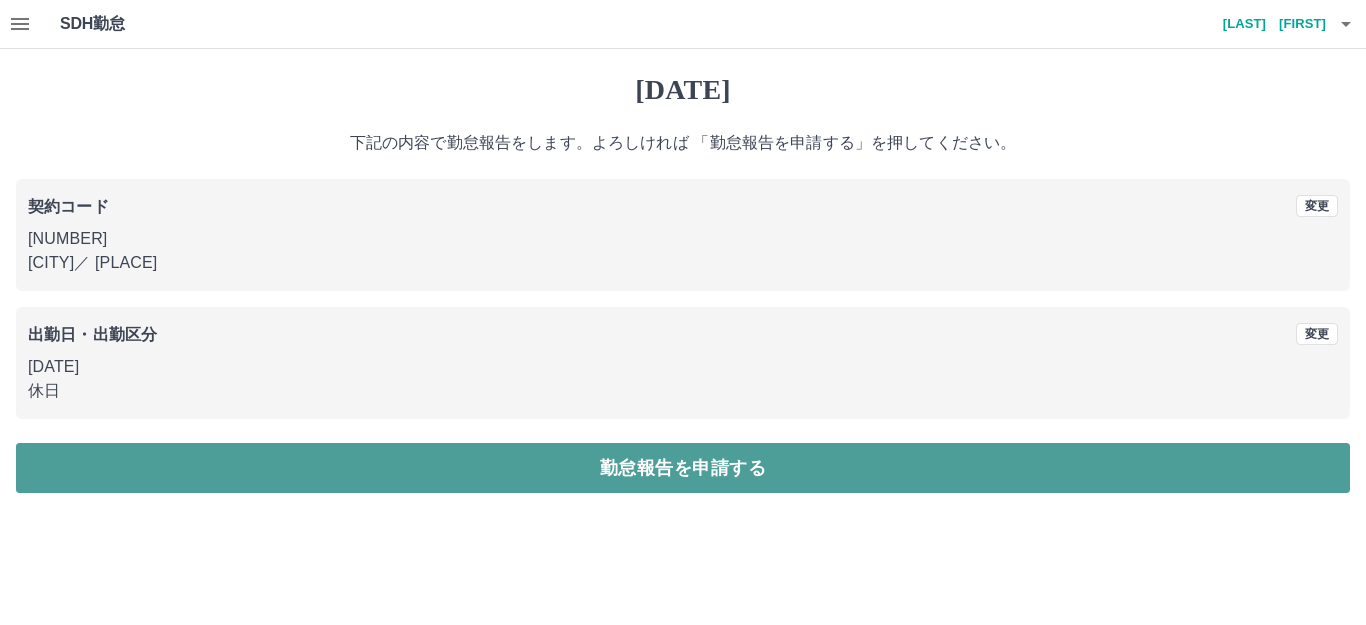 click on "勤怠報告を申請する" at bounding box center (683, 468) 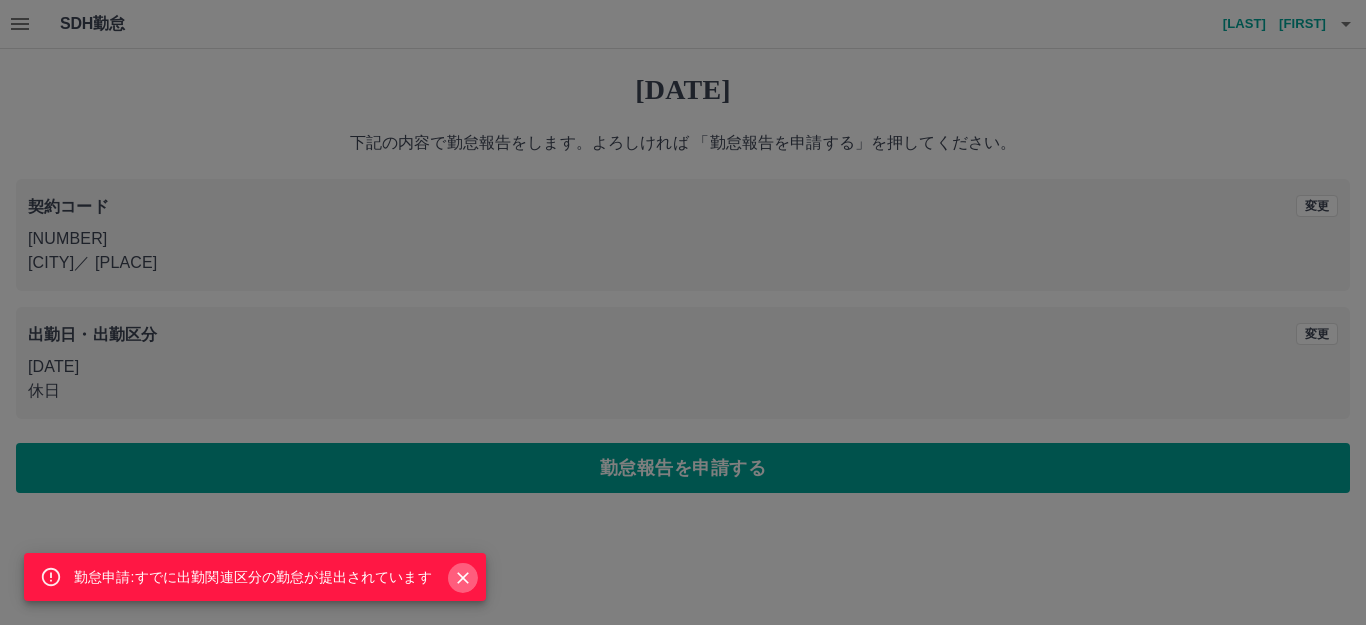 click 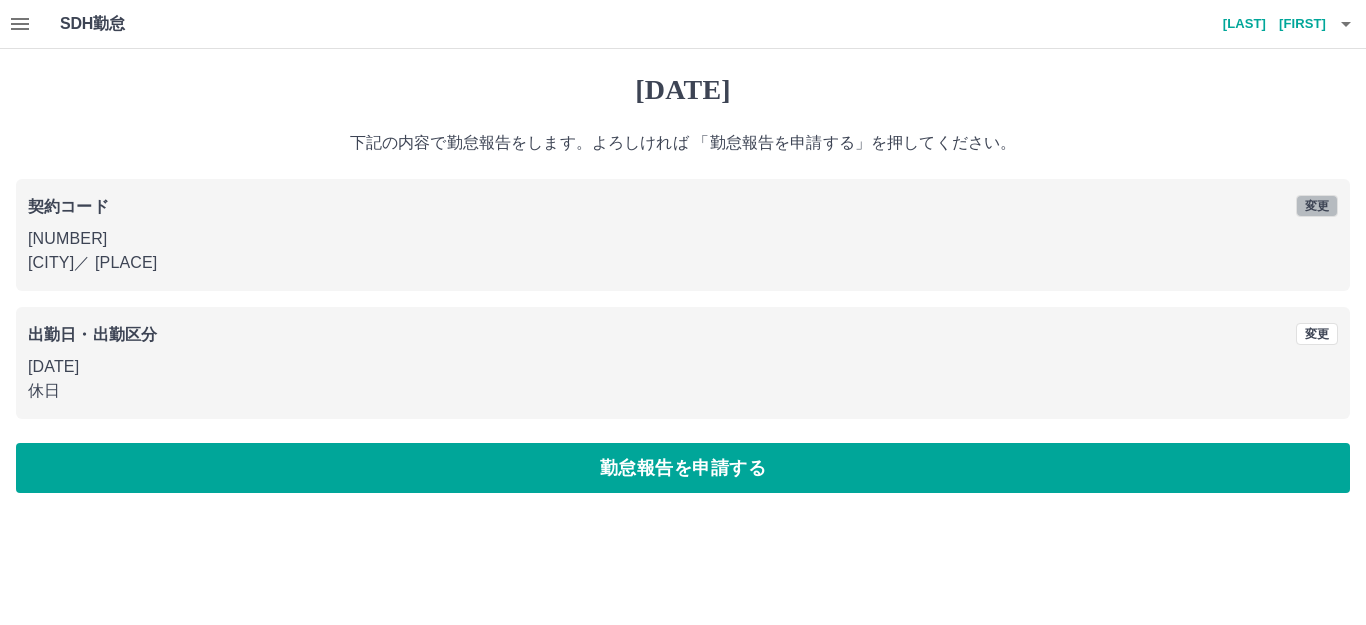 click on "変更" at bounding box center [1317, 206] 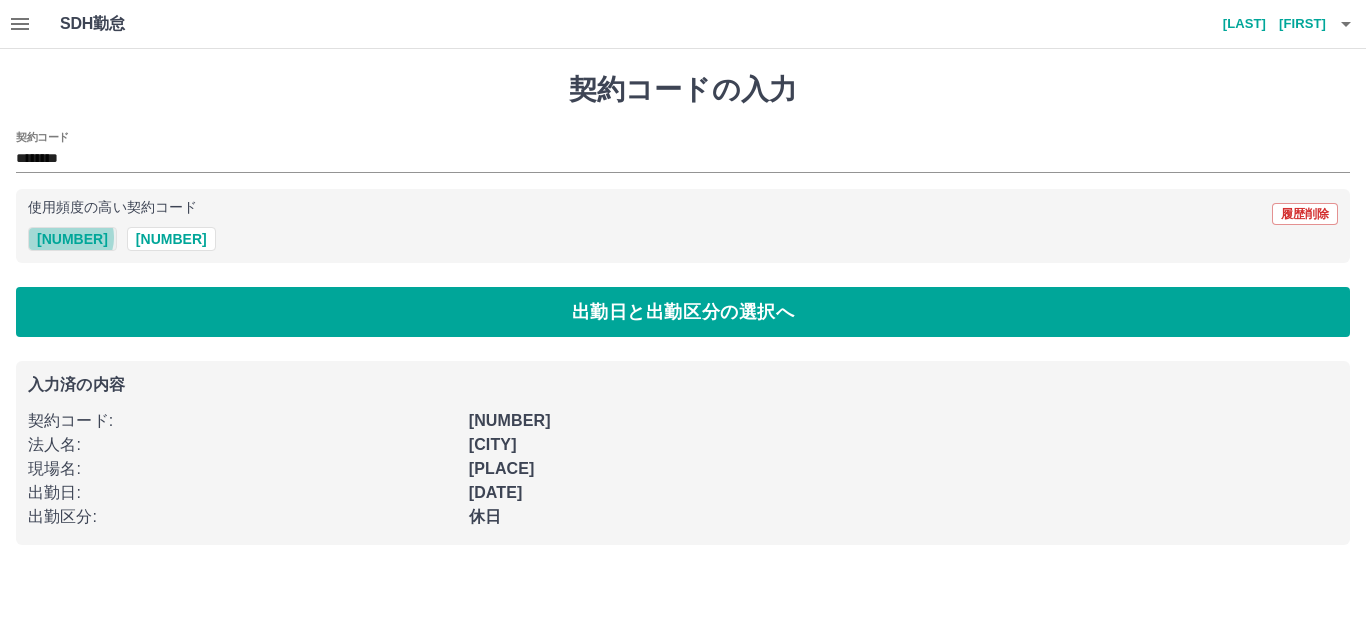 click on "[NUMBER]" at bounding box center [72, 239] 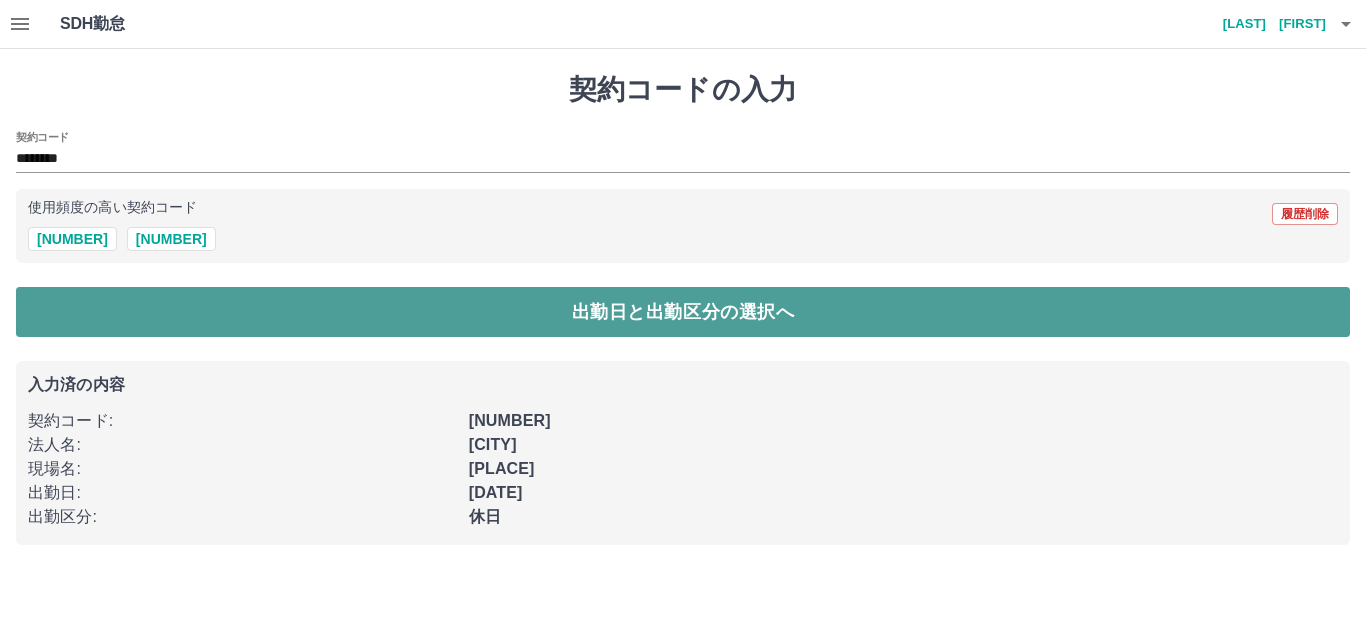 click on "出勤日と出勤区分の選択へ" at bounding box center [683, 312] 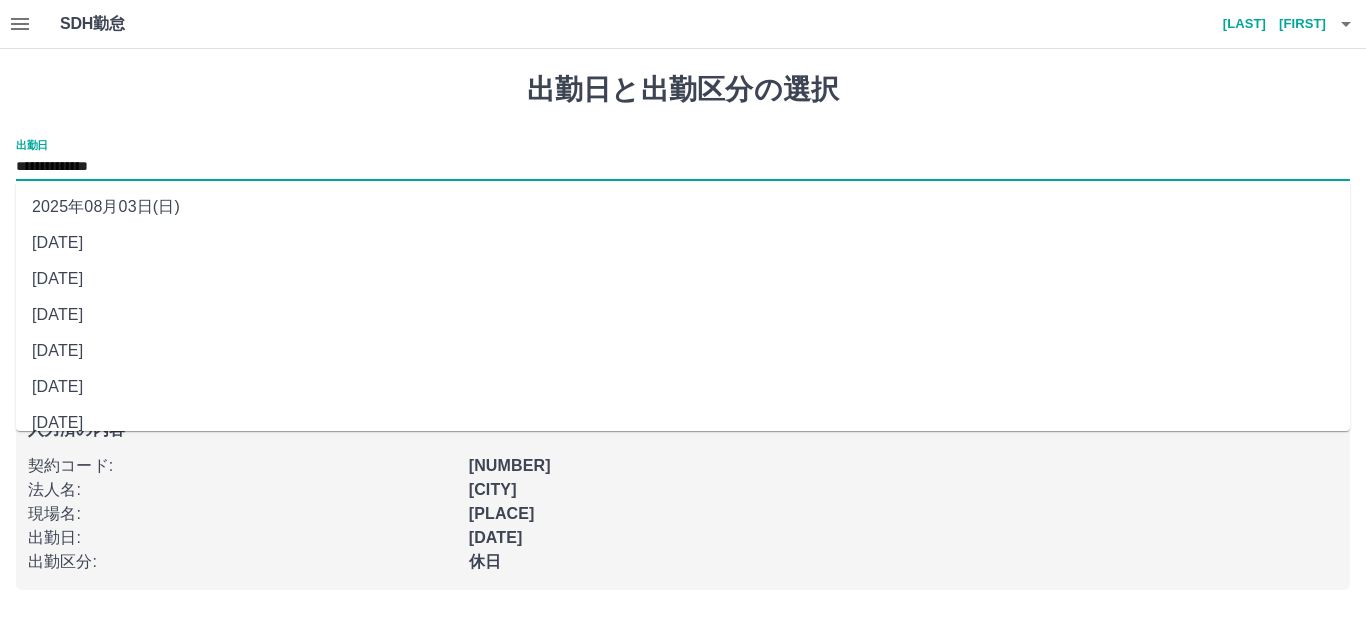 click on "**********" at bounding box center [683, 167] 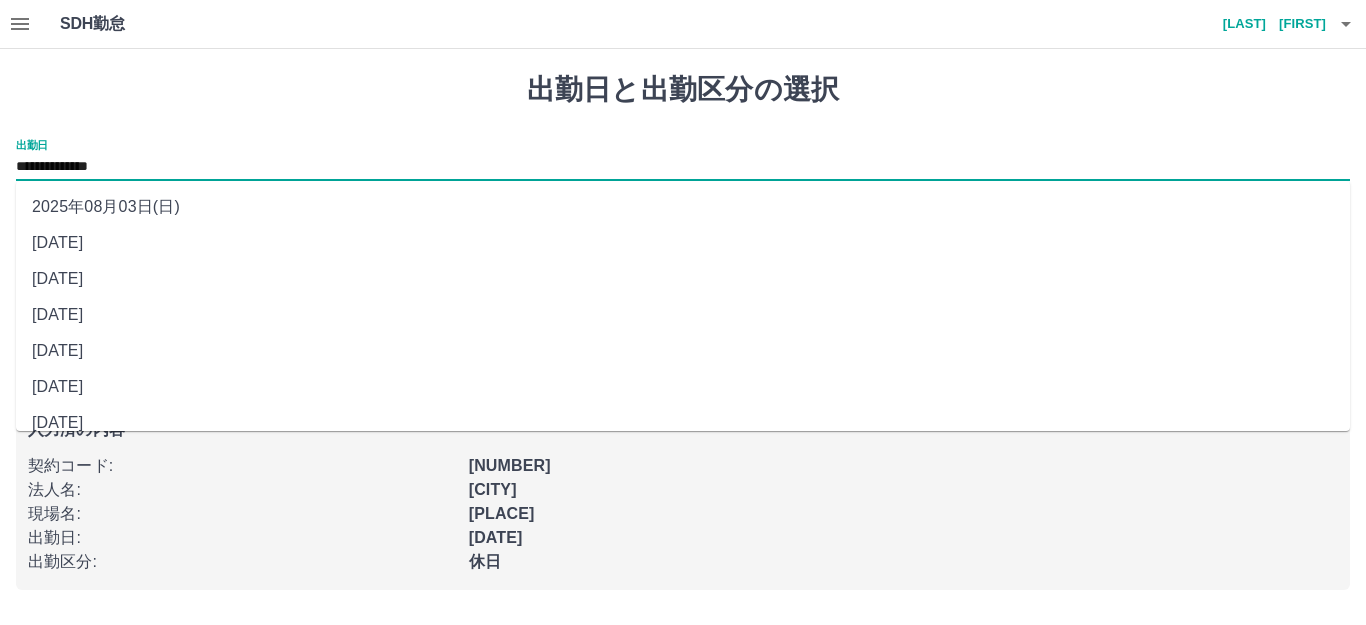 click on "2025年08月03日(日)" at bounding box center (683, 207) 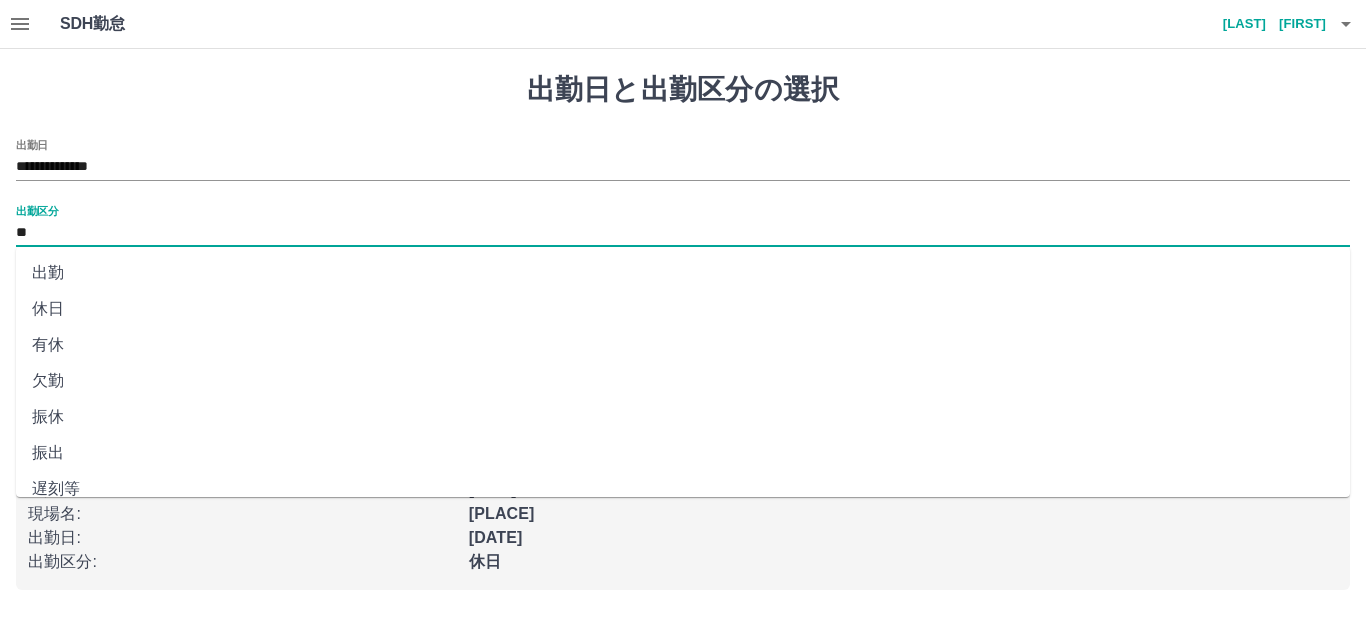 click on "**" at bounding box center (683, 233) 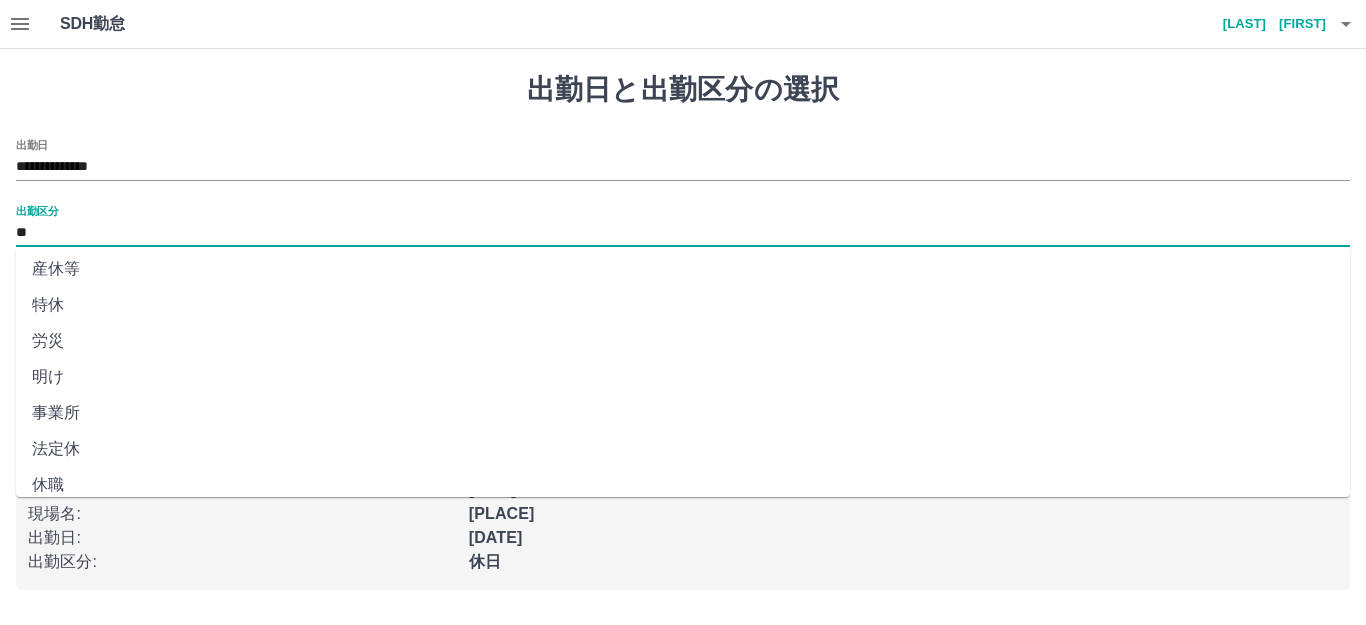 click on "法定休" at bounding box center (683, 449) 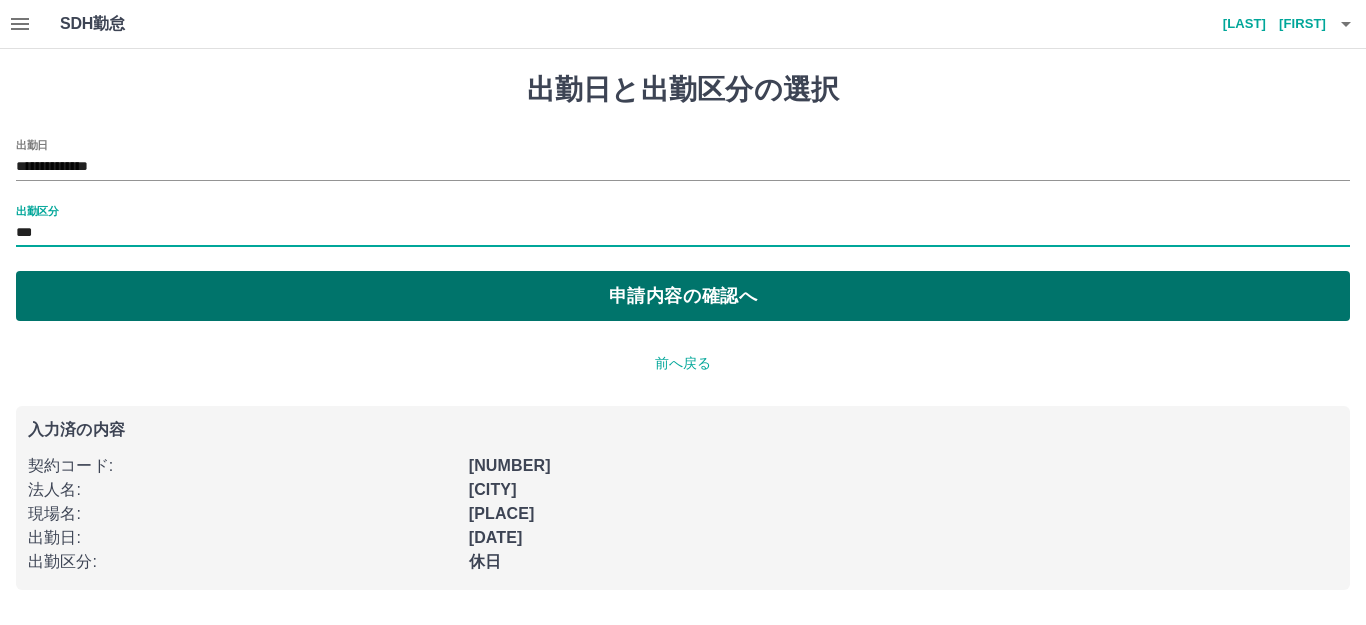 click on "申請内容の確認へ" at bounding box center (683, 296) 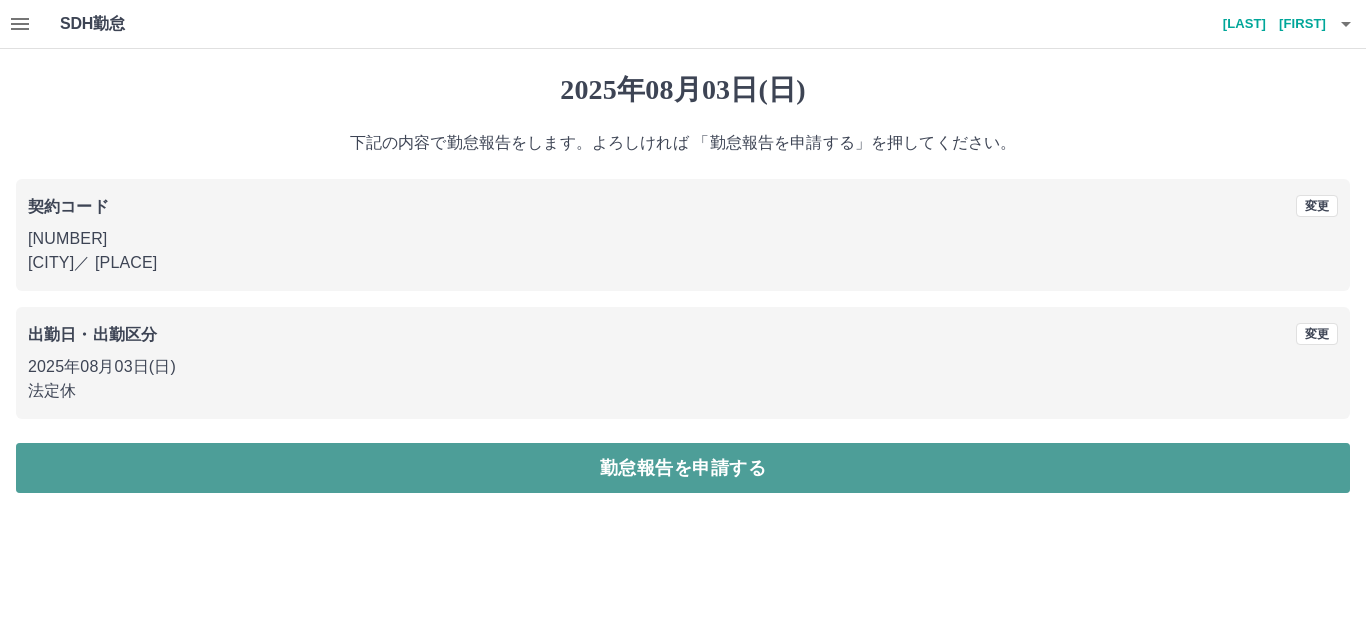 click on "勤怠報告を申請する" at bounding box center [683, 468] 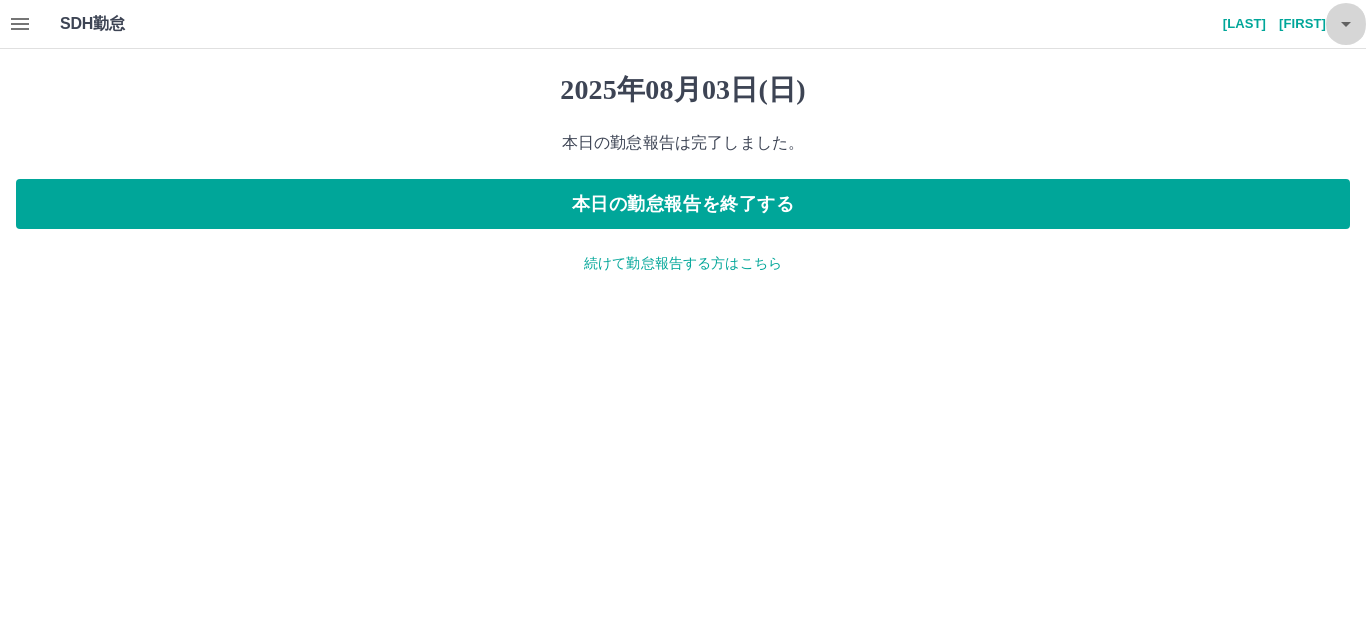 click 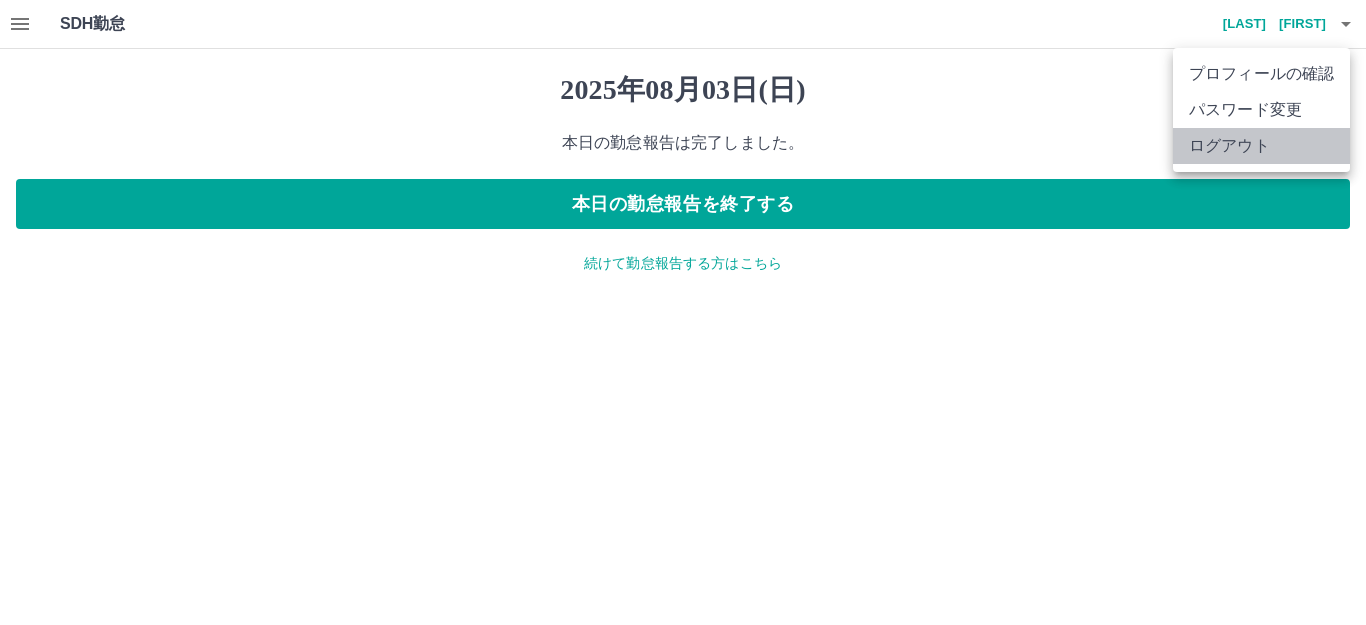 click on "ログアウト" at bounding box center (1261, 146) 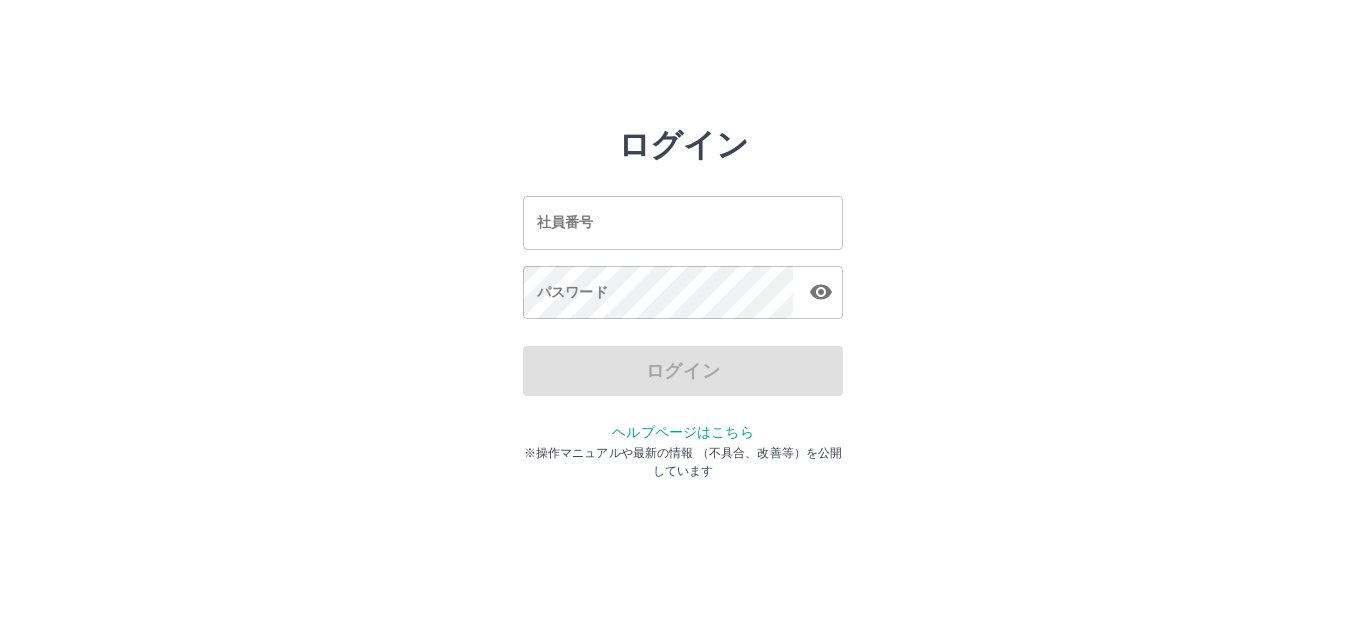 scroll, scrollTop: 0, scrollLeft: 0, axis: both 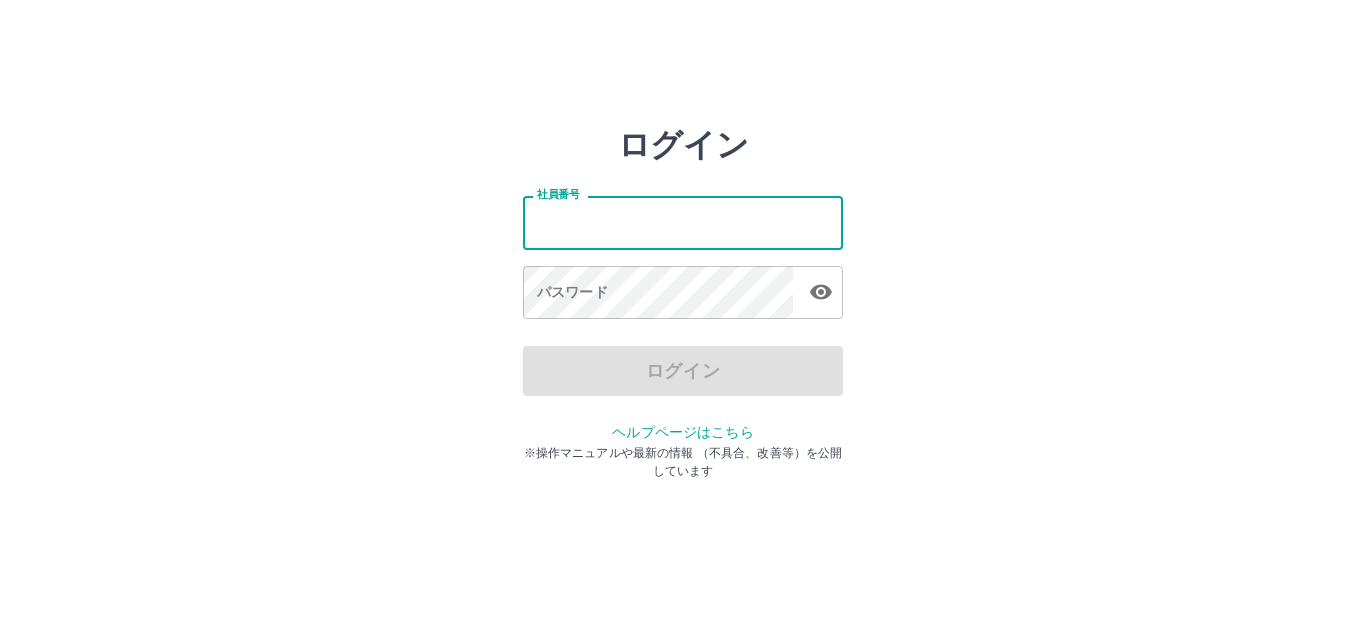 click on "社員番号" at bounding box center (683, 222) 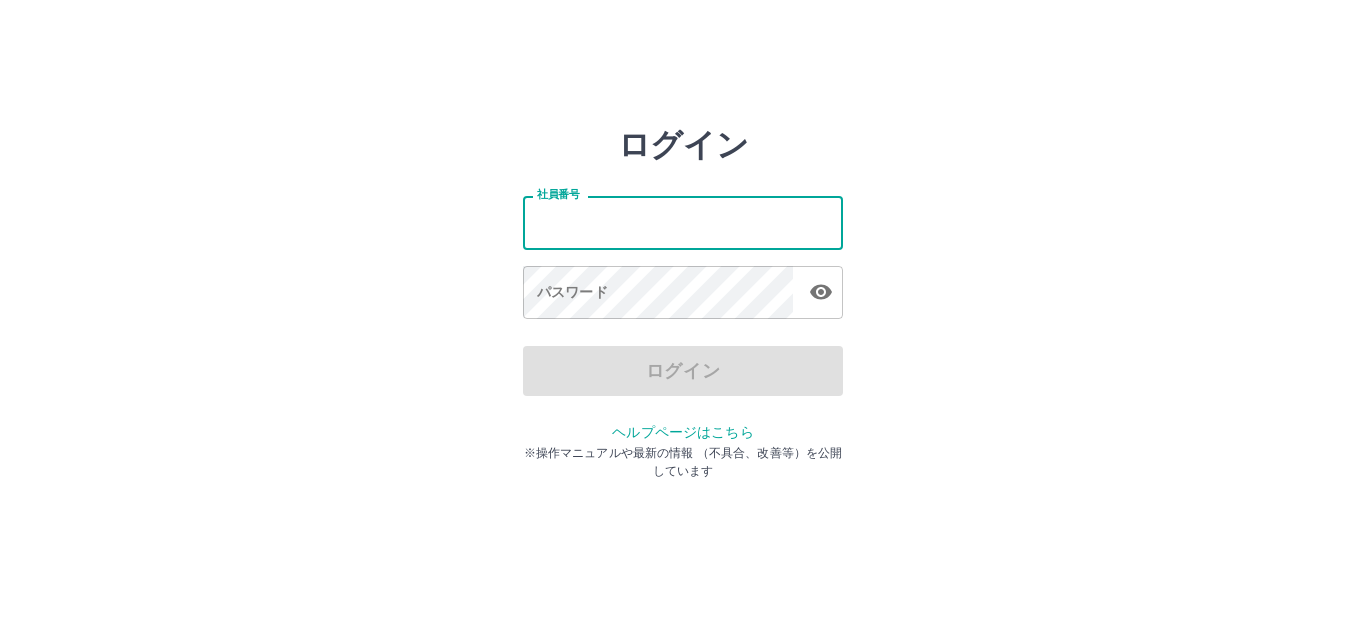 type on "*******" 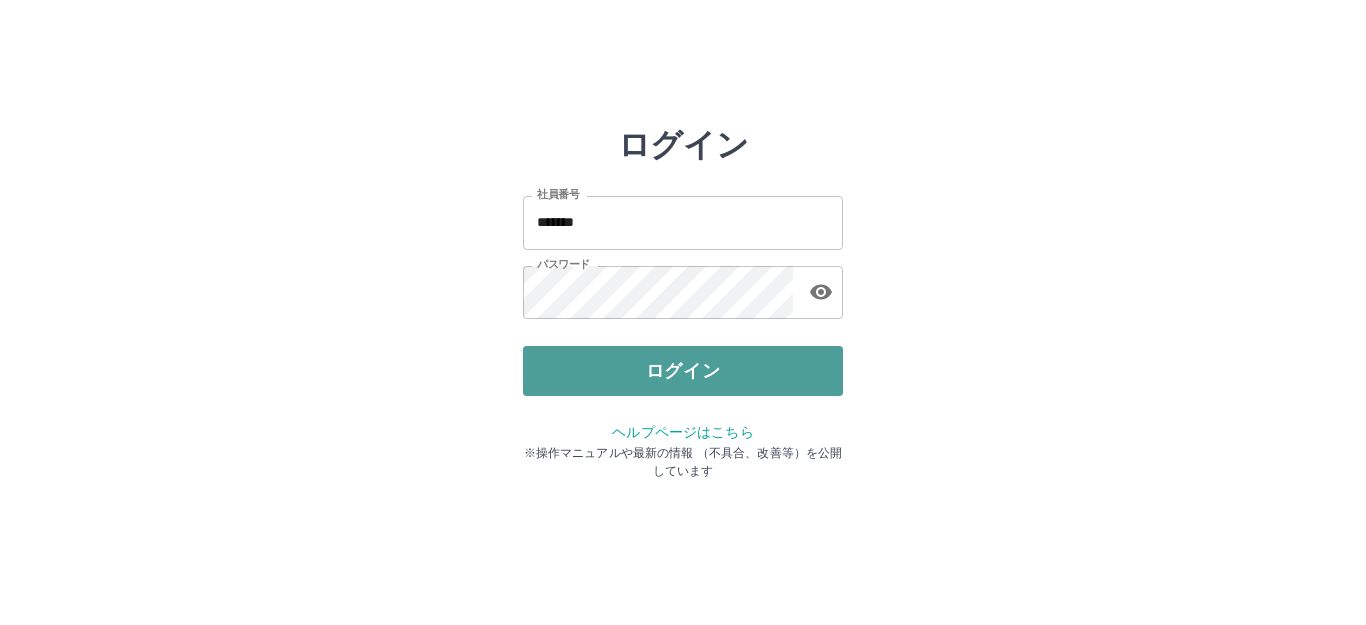 click on "ログイン" at bounding box center [683, 371] 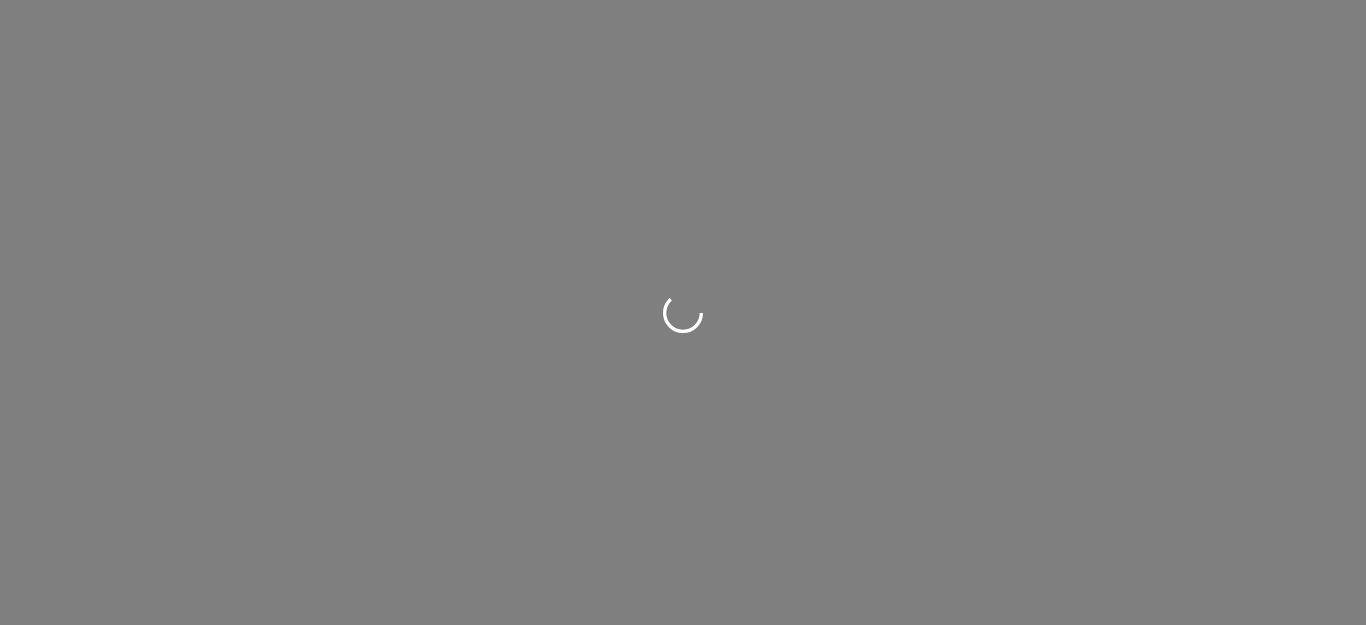 scroll, scrollTop: 0, scrollLeft: 0, axis: both 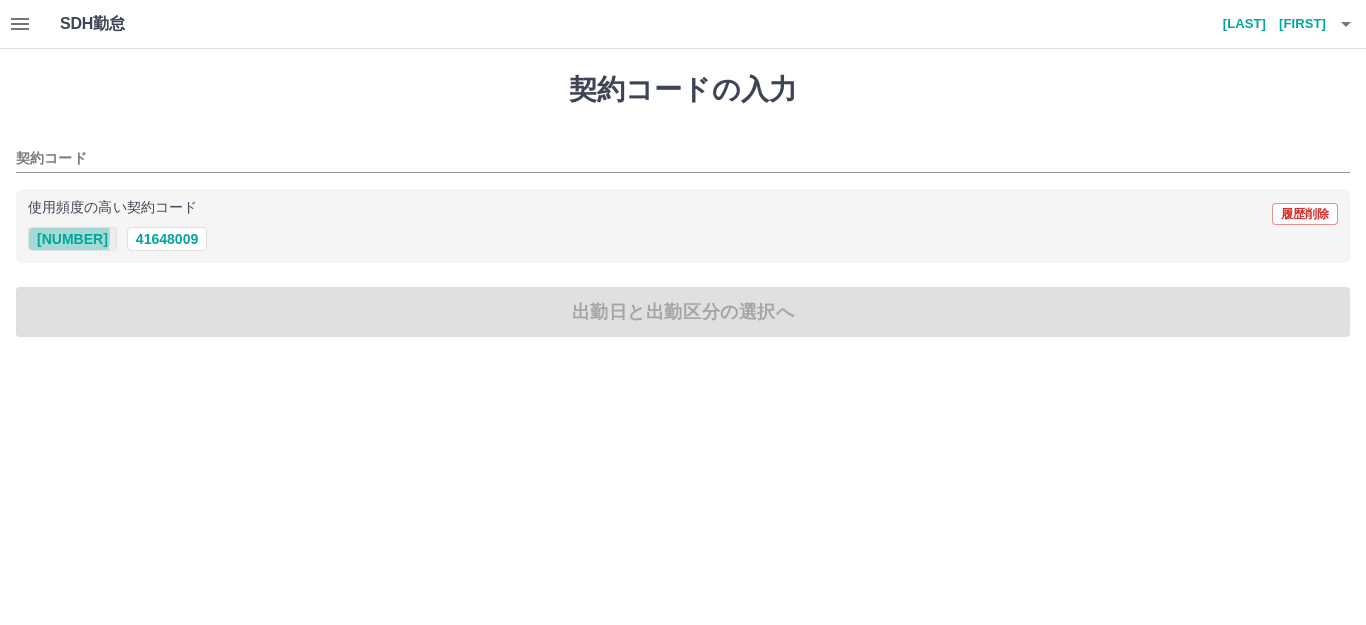 click on "[NUMBER]" at bounding box center (72, 239) 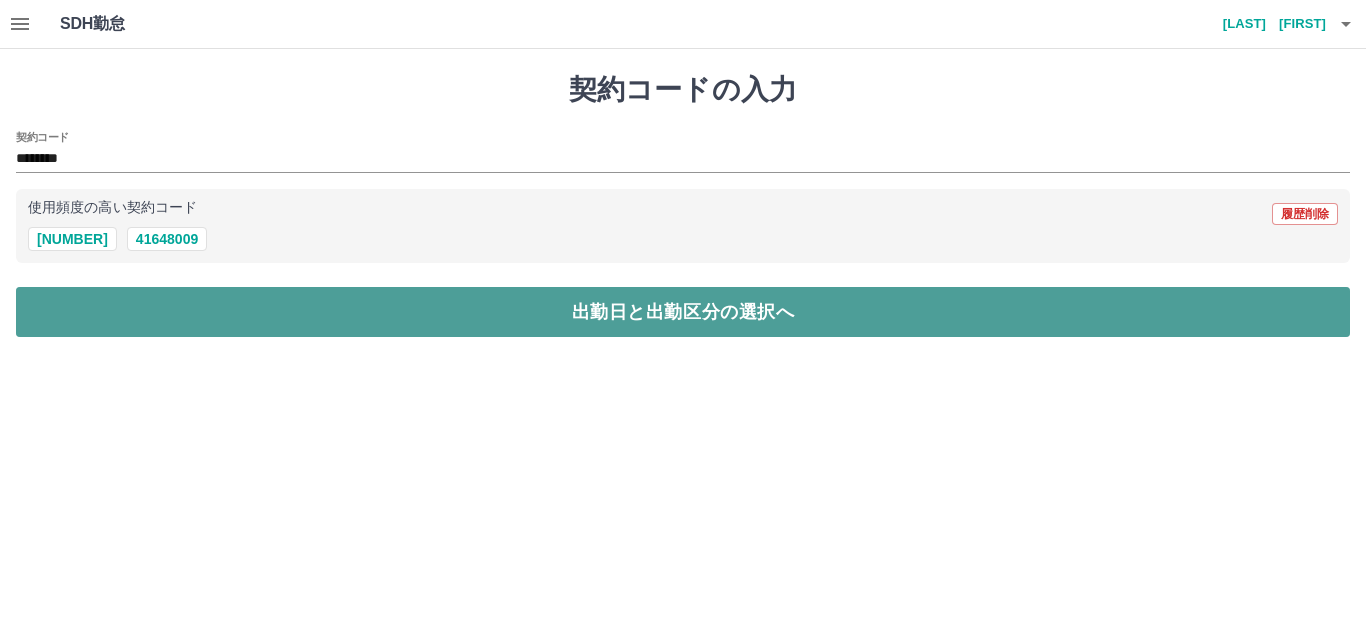 click on "出勤日と出勤区分の選択へ" at bounding box center (683, 312) 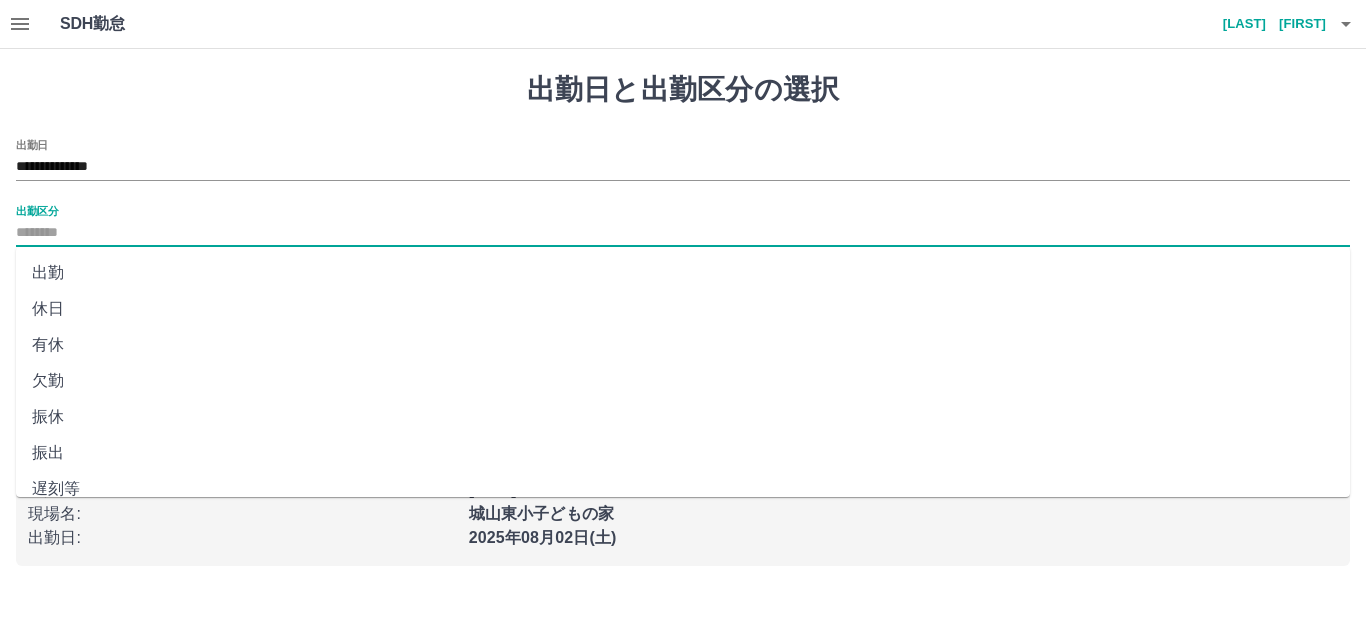 click on "出勤区分" at bounding box center (683, 233) 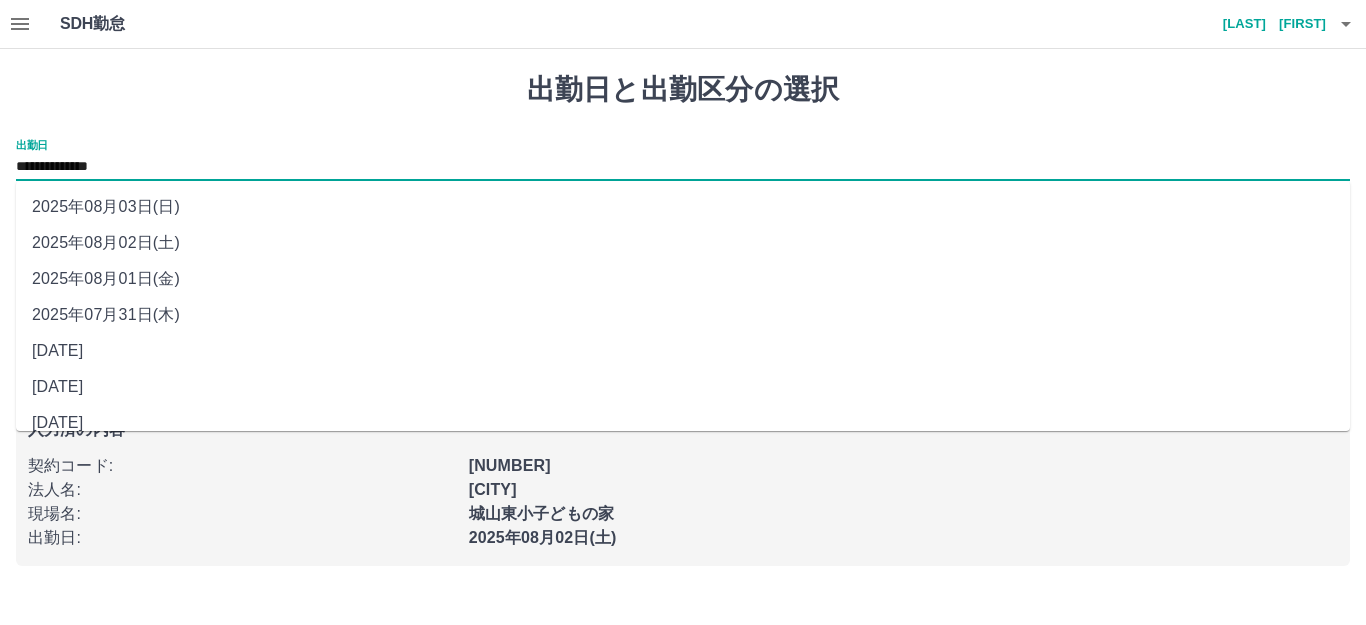 click on "**********" at bounding box center [683, 167] 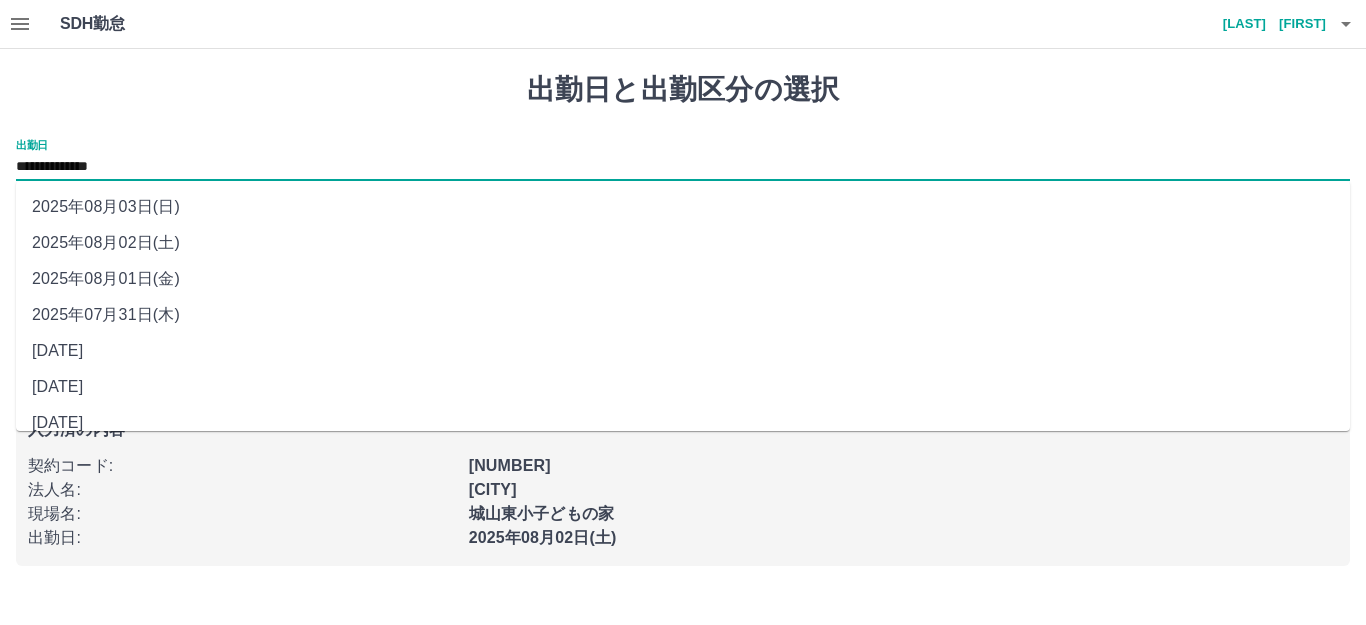 click on "2025年08月03日(日)" at bounding box center [683, 207] 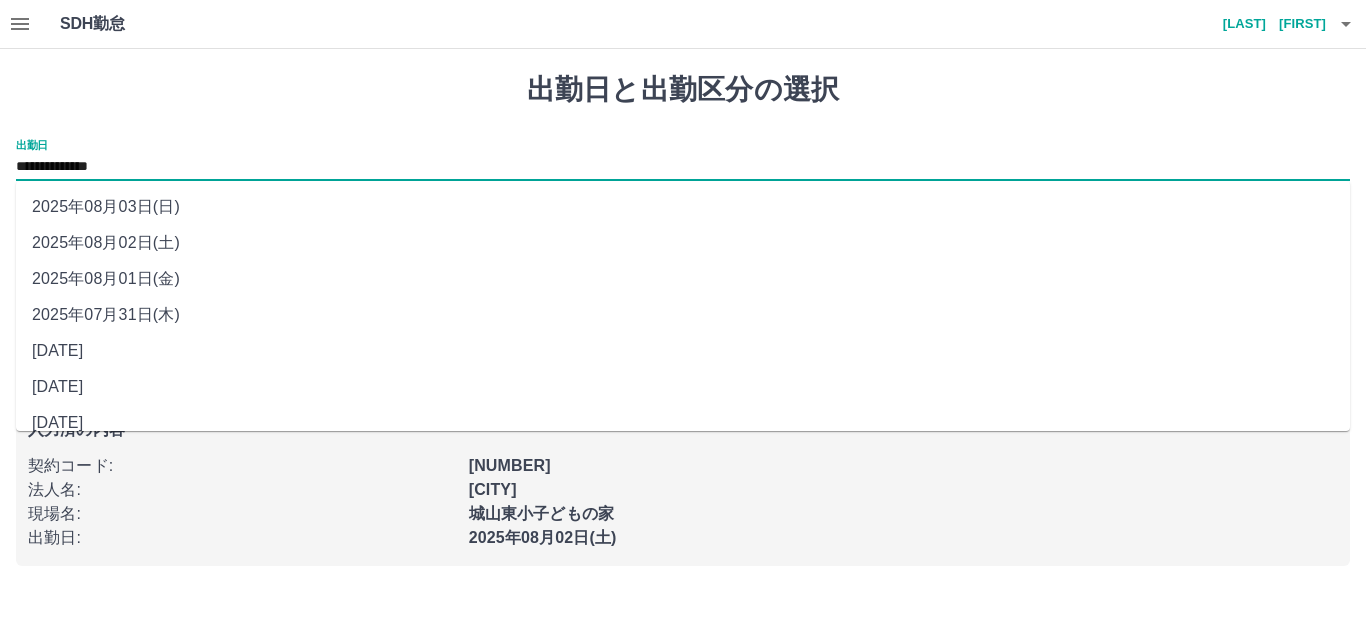 type on "**********" 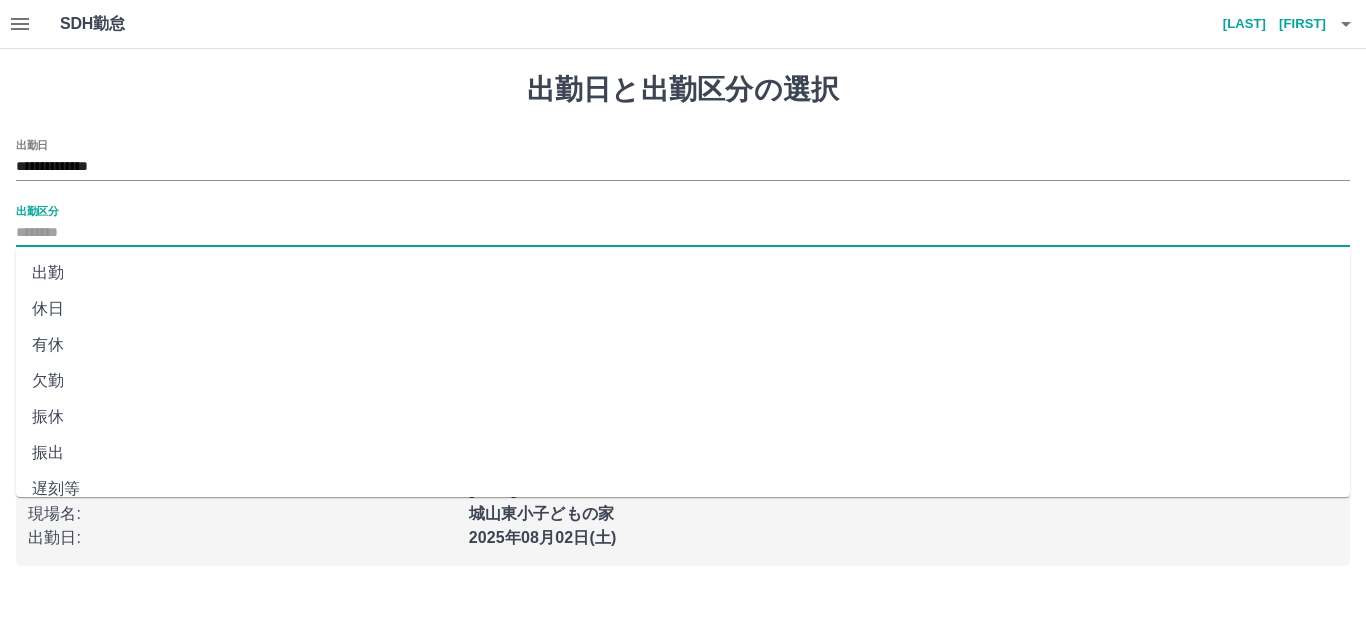 click on "出勤区分" at bounding box center (683, 233) 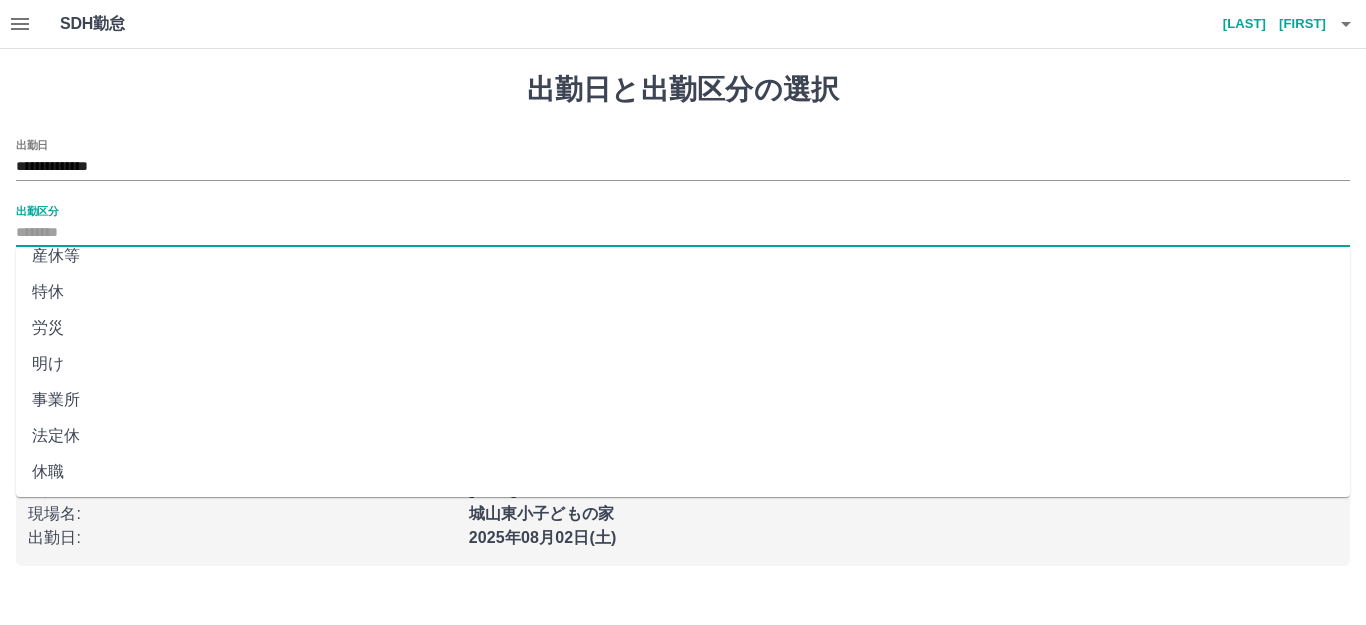 scroll, scrollTop: 414, scrollLeft: 0, axis: vertical 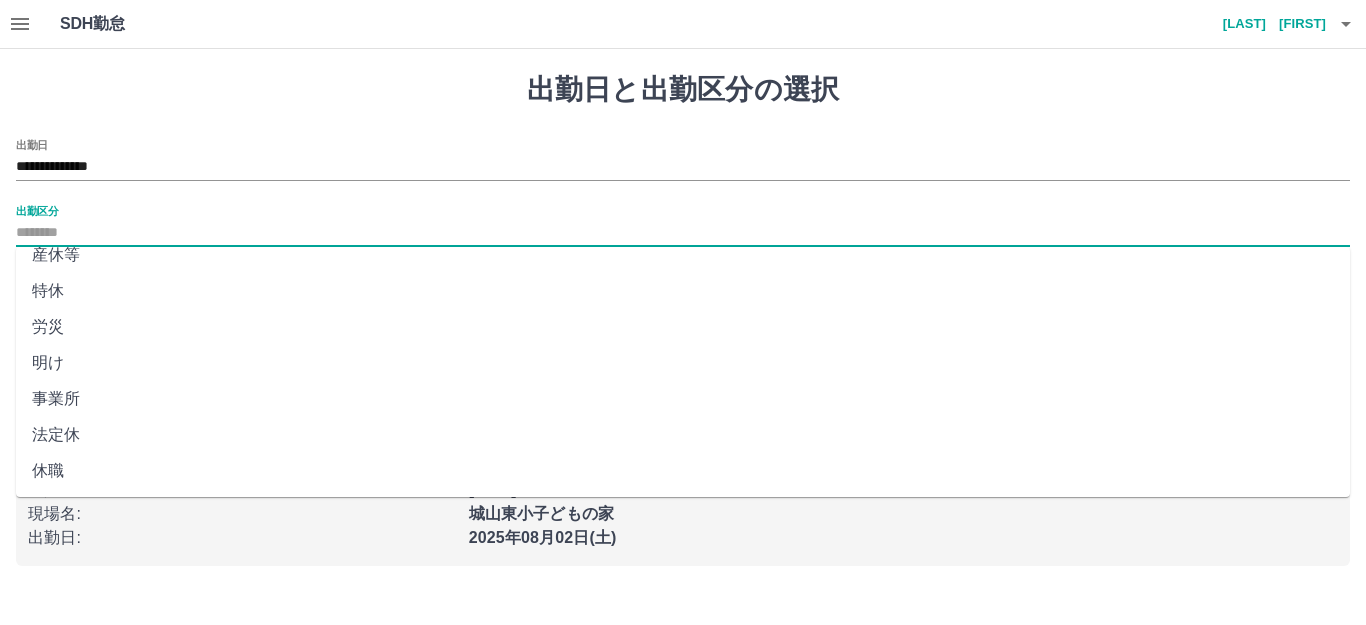 click on "法定休" at bounding box center [683, 435] 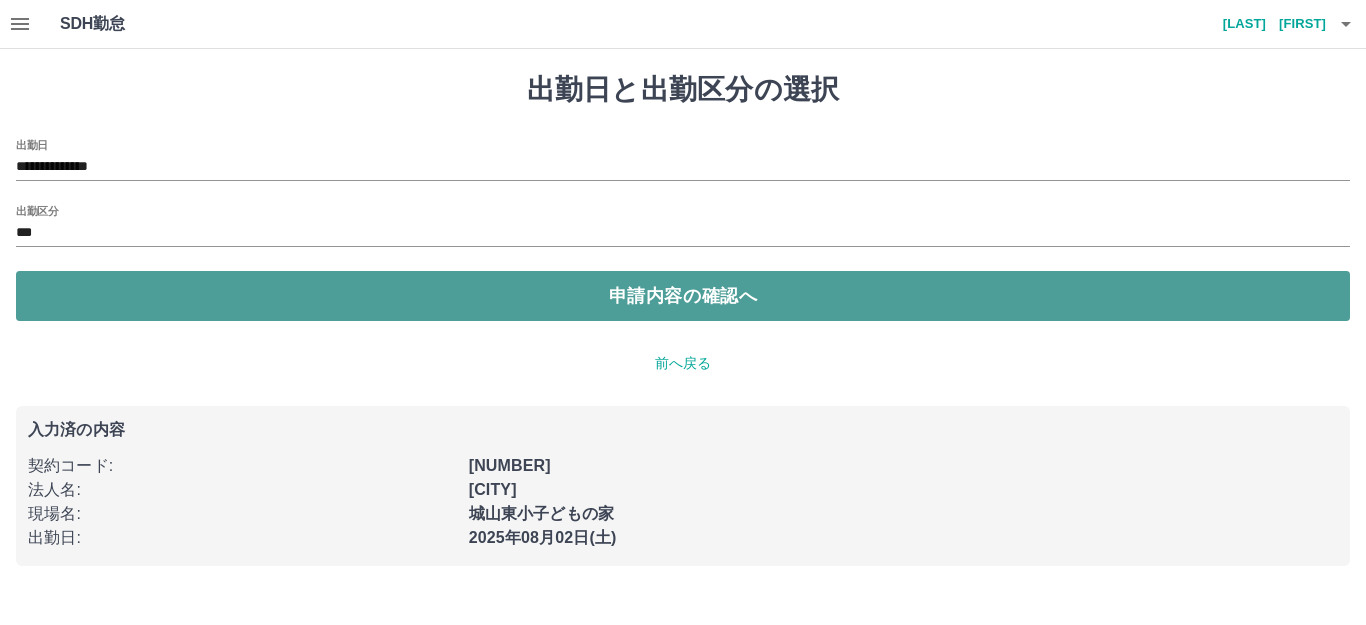 click on "申請内容の確認へ" at bounding box center (683, 296) 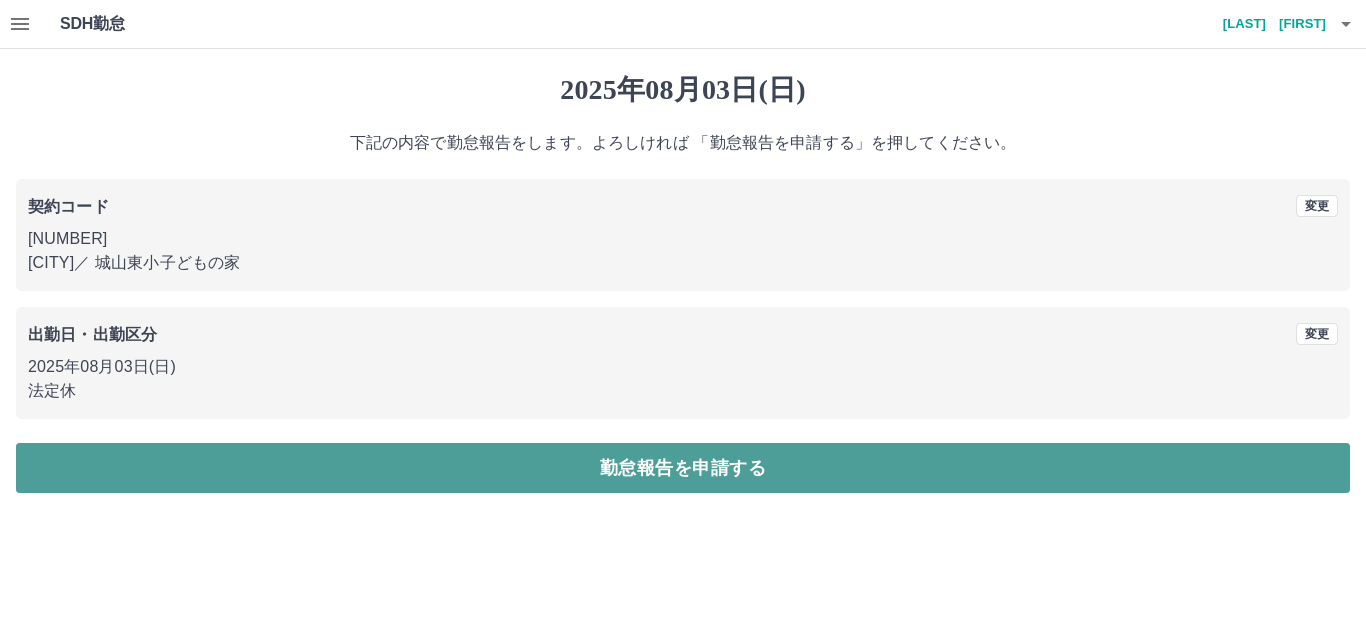 click on "勤怠報告を申請する" at bounding box center (683, 468) 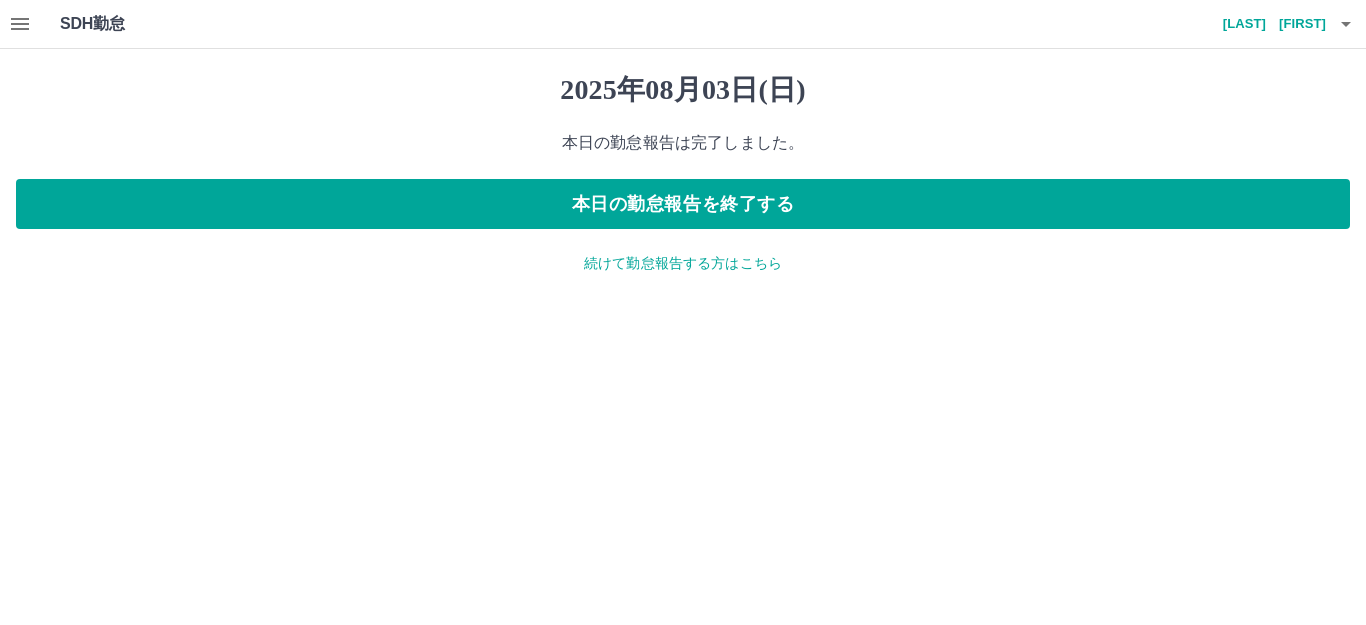 click on "[LAST]　[FIRST]" at bounding box center [1266, 24] 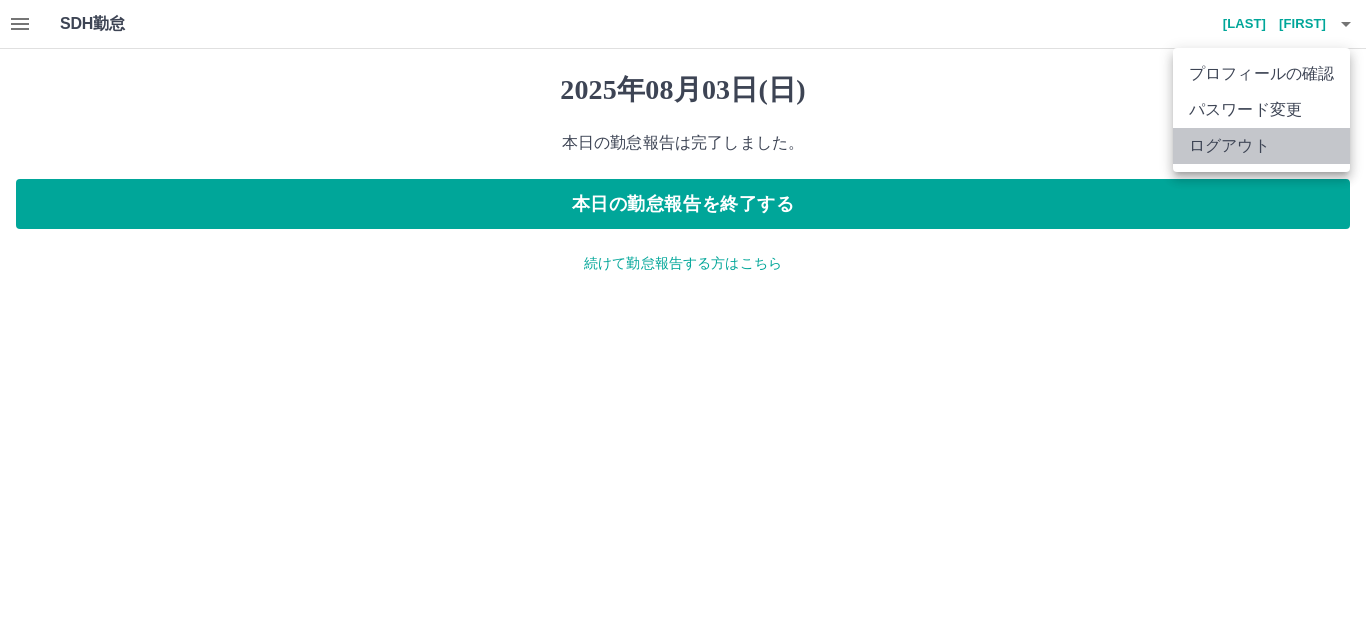 click on "ログアウト" at bounding box center [1261, 146] 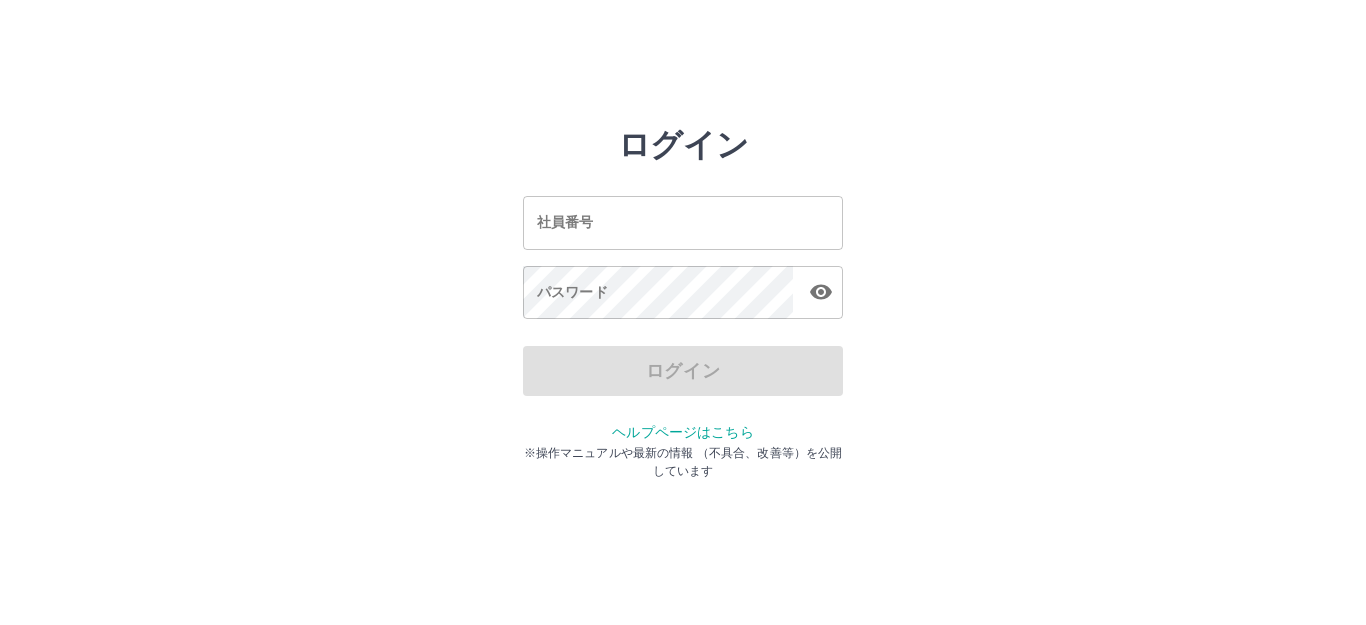 scroll, scrollTop: 0, scrollLeft: 0, axis: both 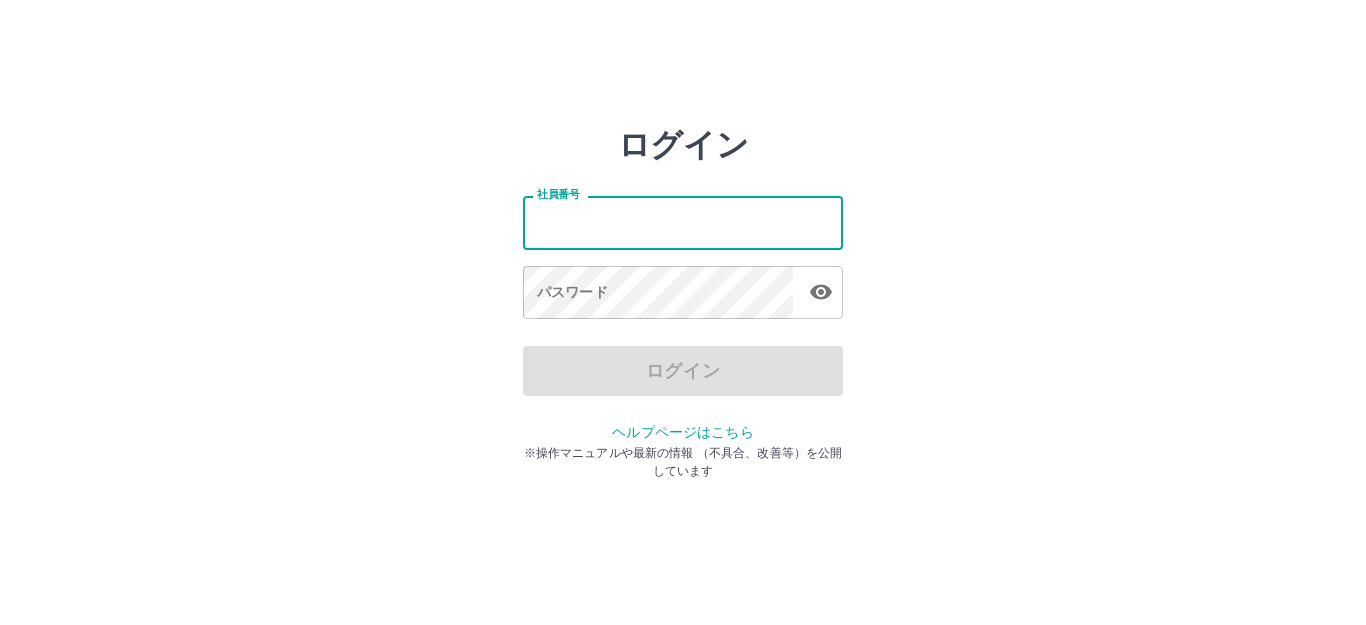 click on "社員番号" at bounding box center [683, 222] 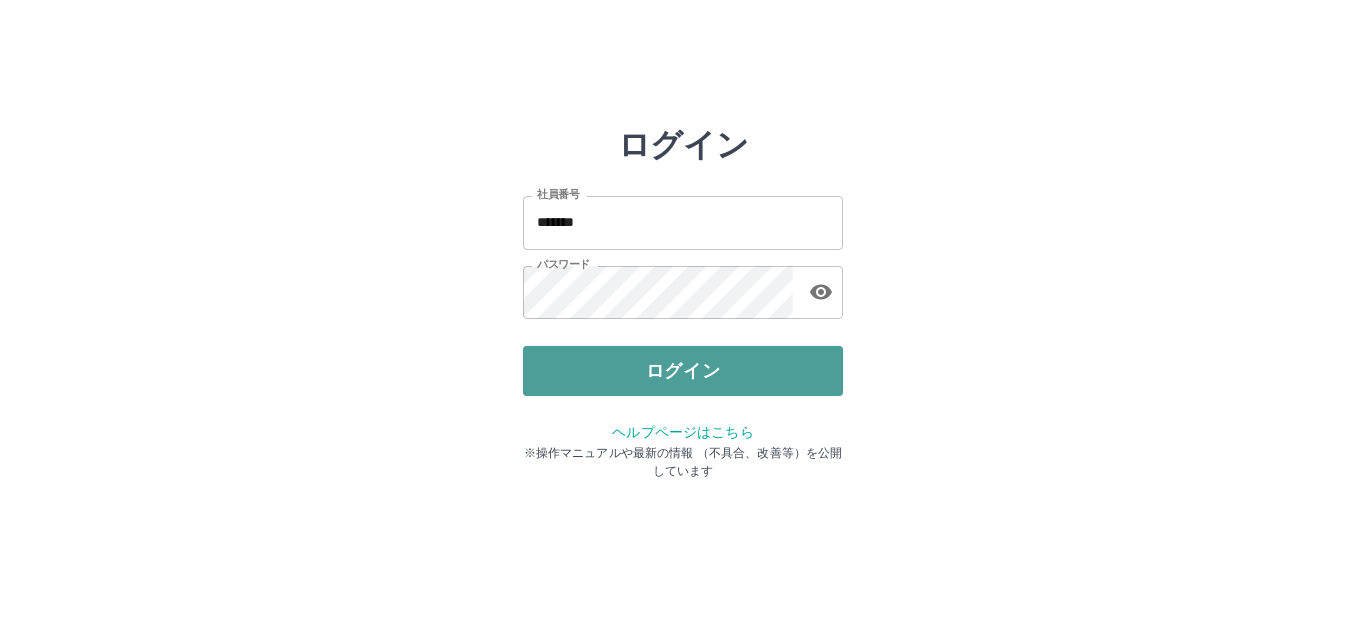 click on "ログイン" at bounding box center (683, 371) 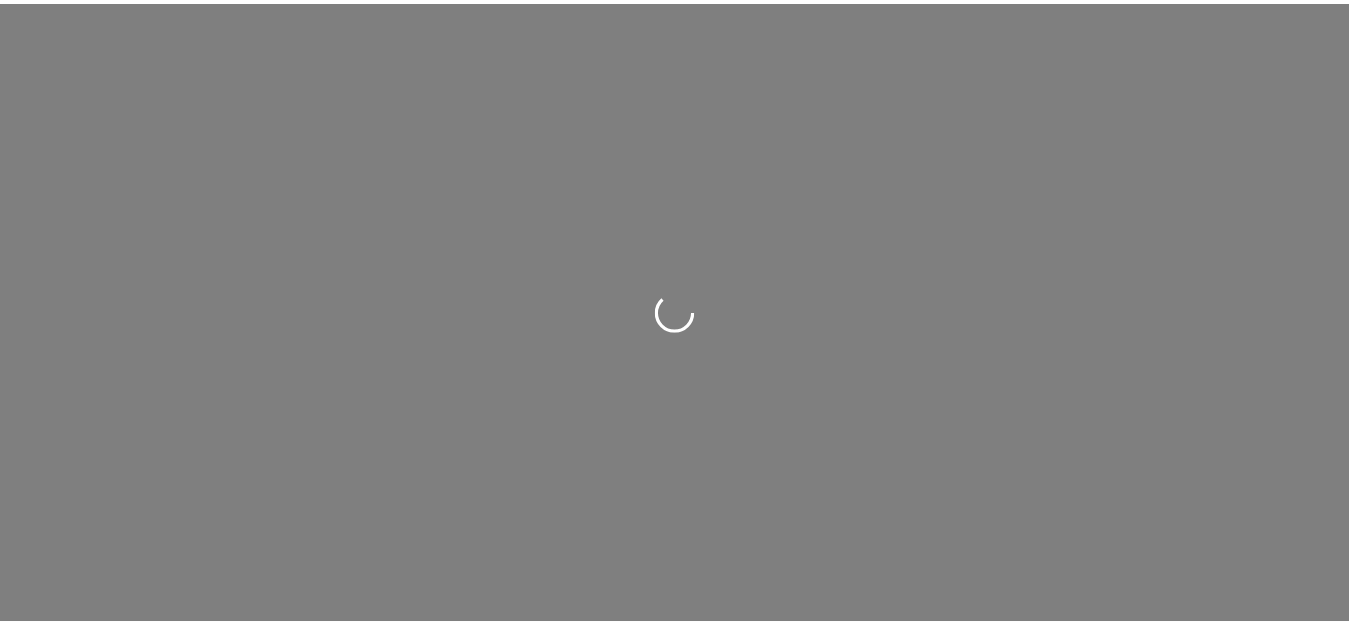 scroll, scrollTop: 0, scrollLeft: 0, axis: both 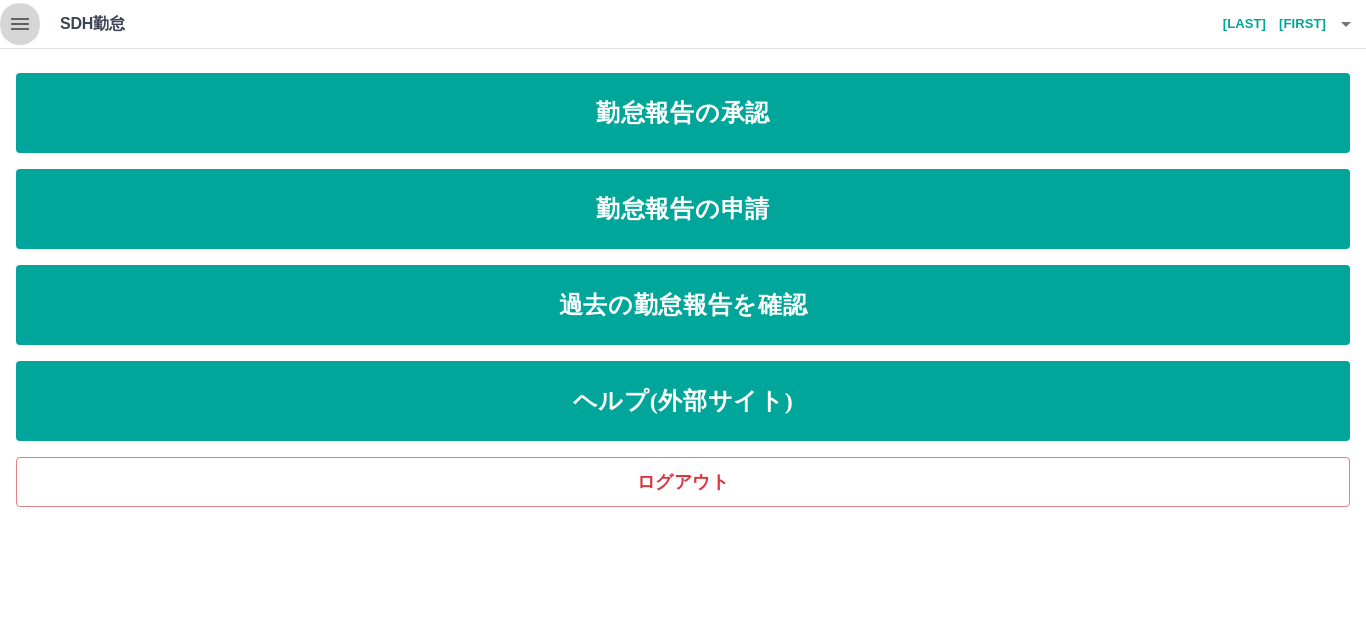 click 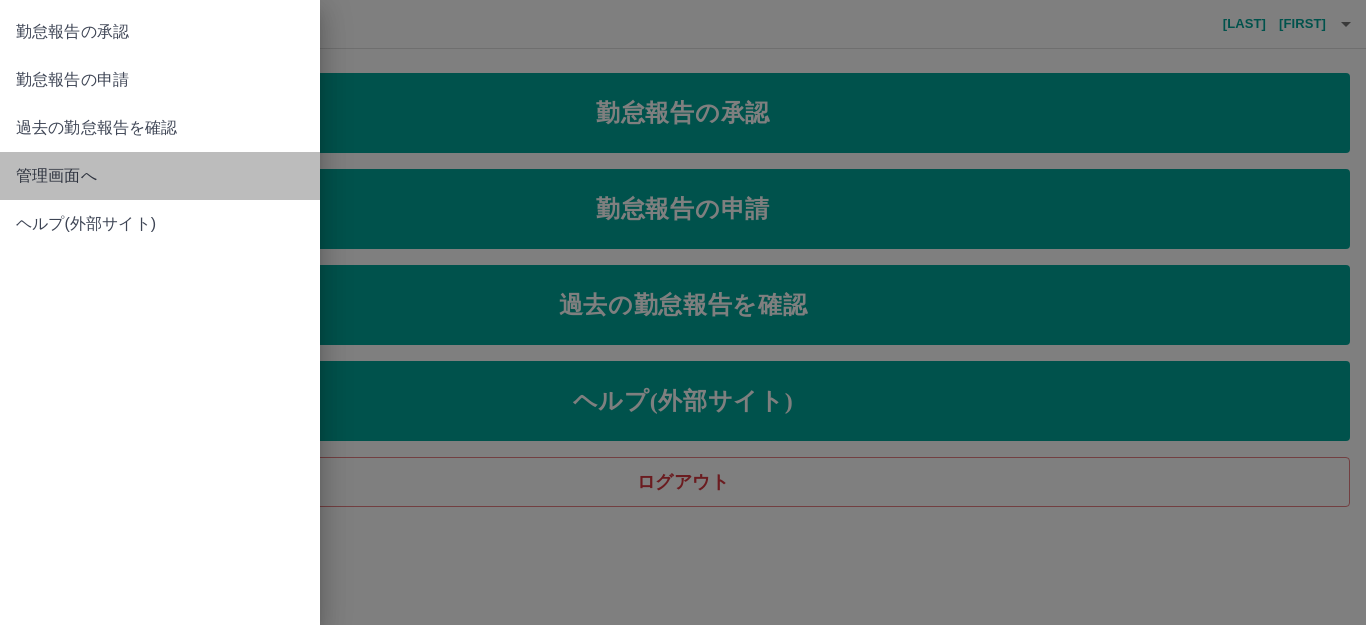 click on "管理画面へ" at bounding box center [160, 176] 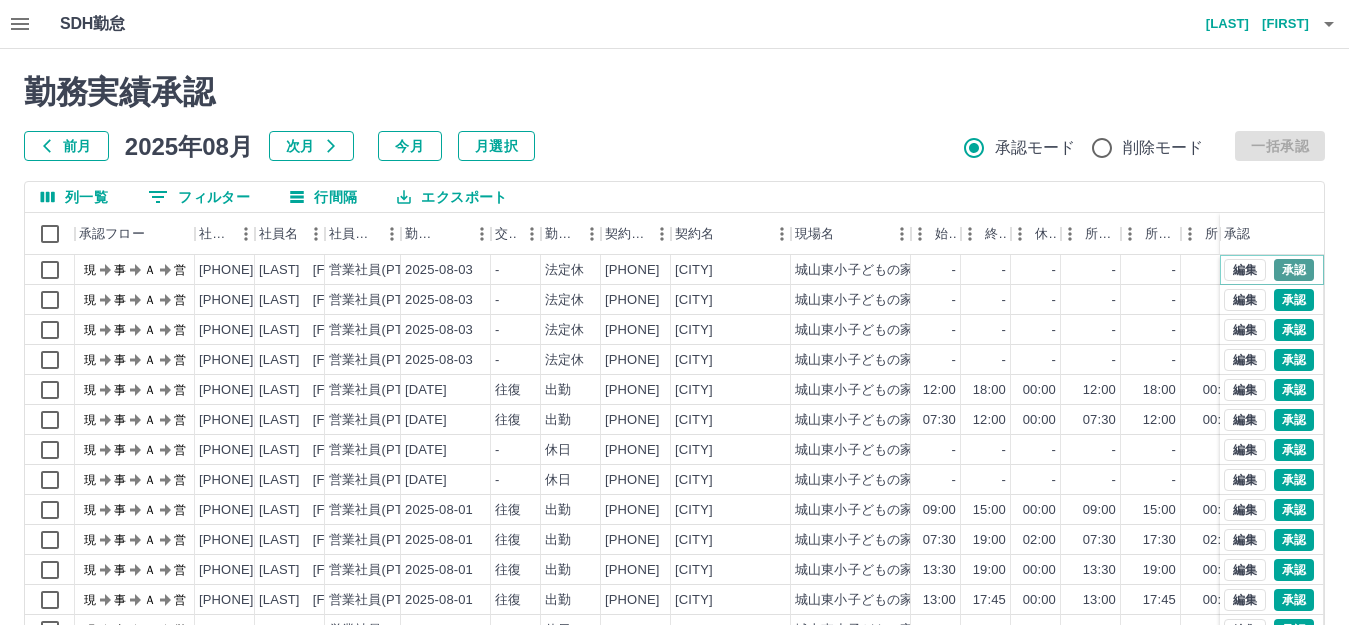 click on "承認" at bounding box center [1294, 270] 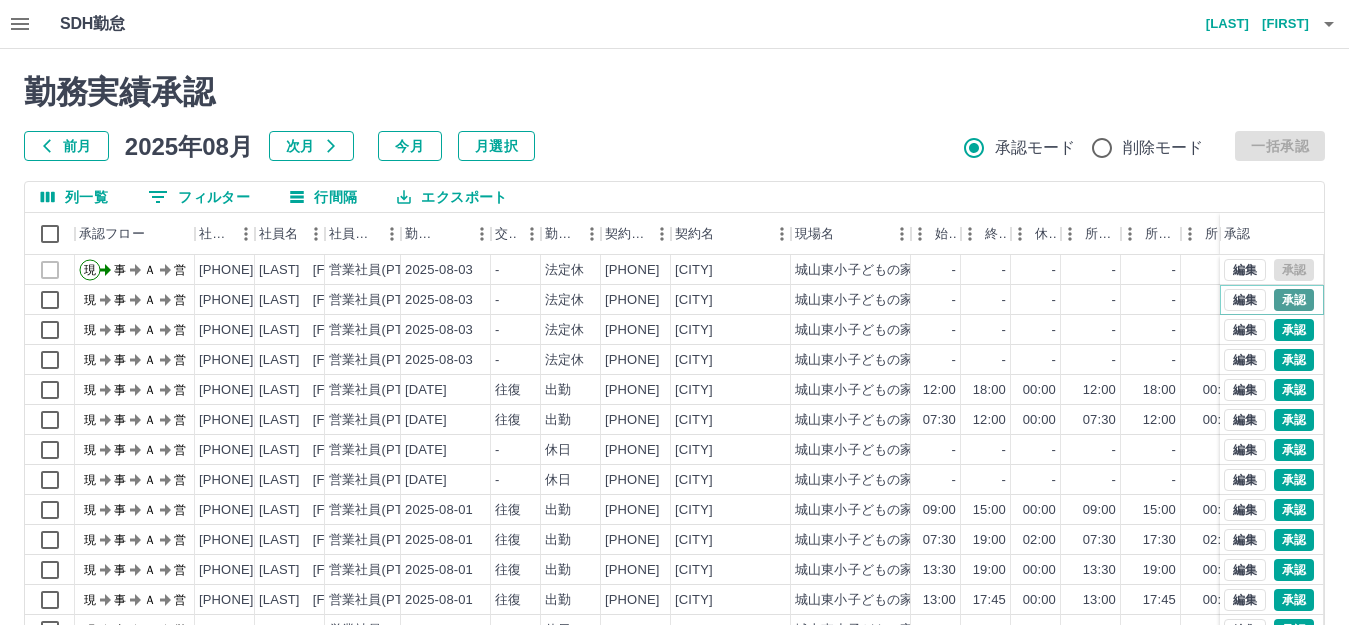 click on "承認" at bounding box center [1294, 300] 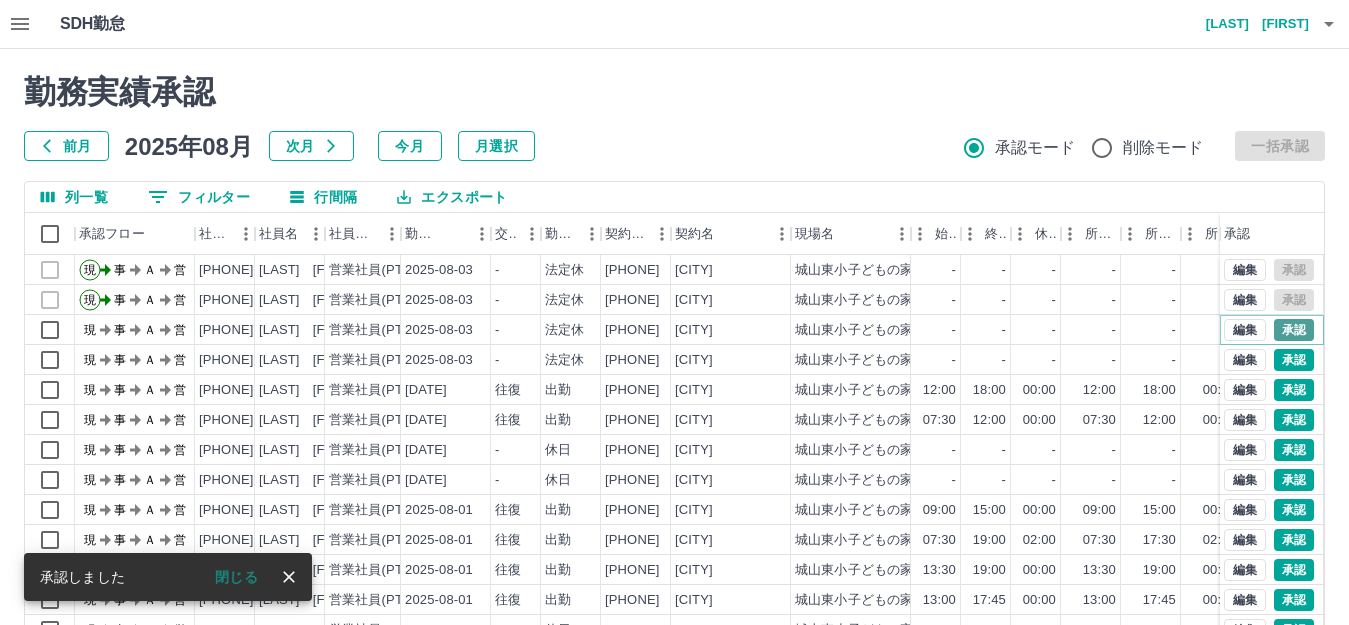 click on "承認" at bounding box center [1294, 330] 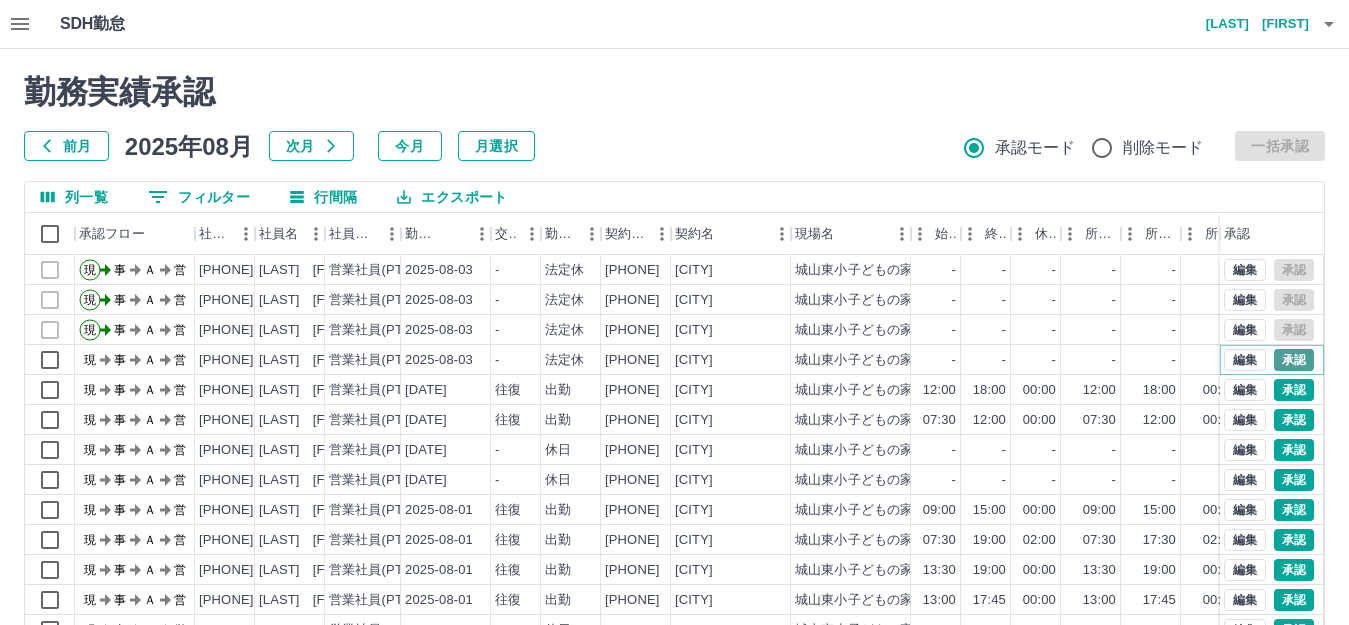 click on "承認" at bounding box center [1294, 360] 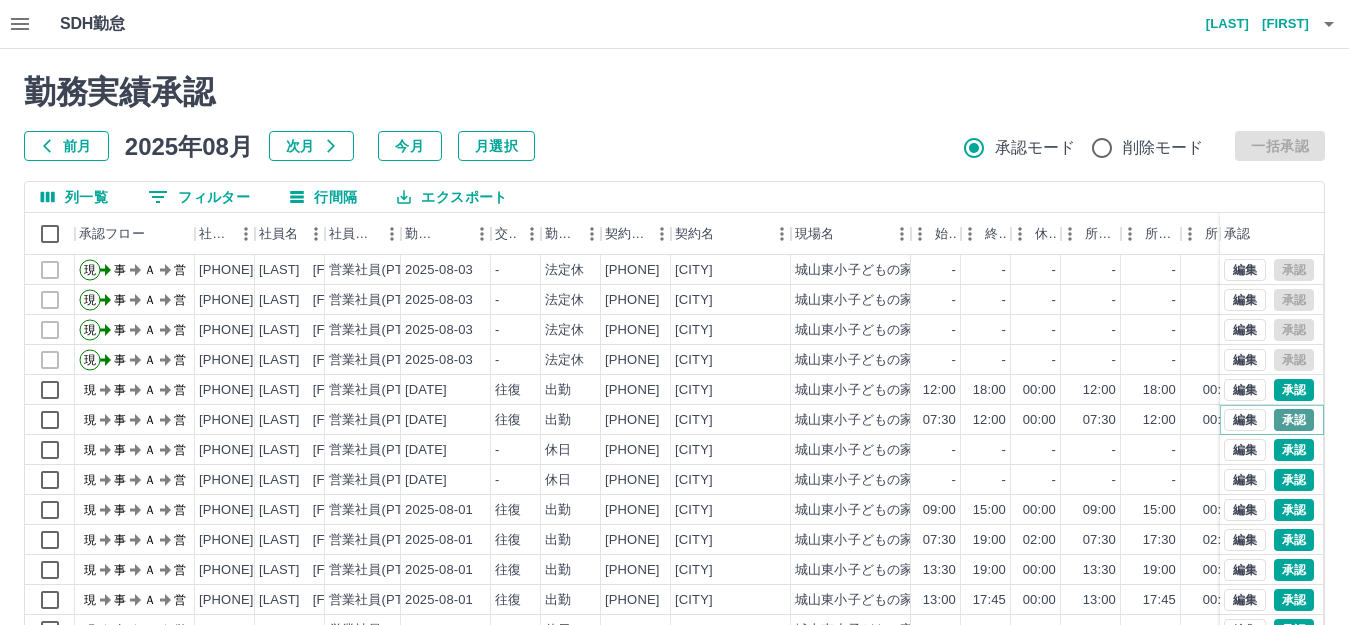 click on "承認" at bounding box center (1294, 420) 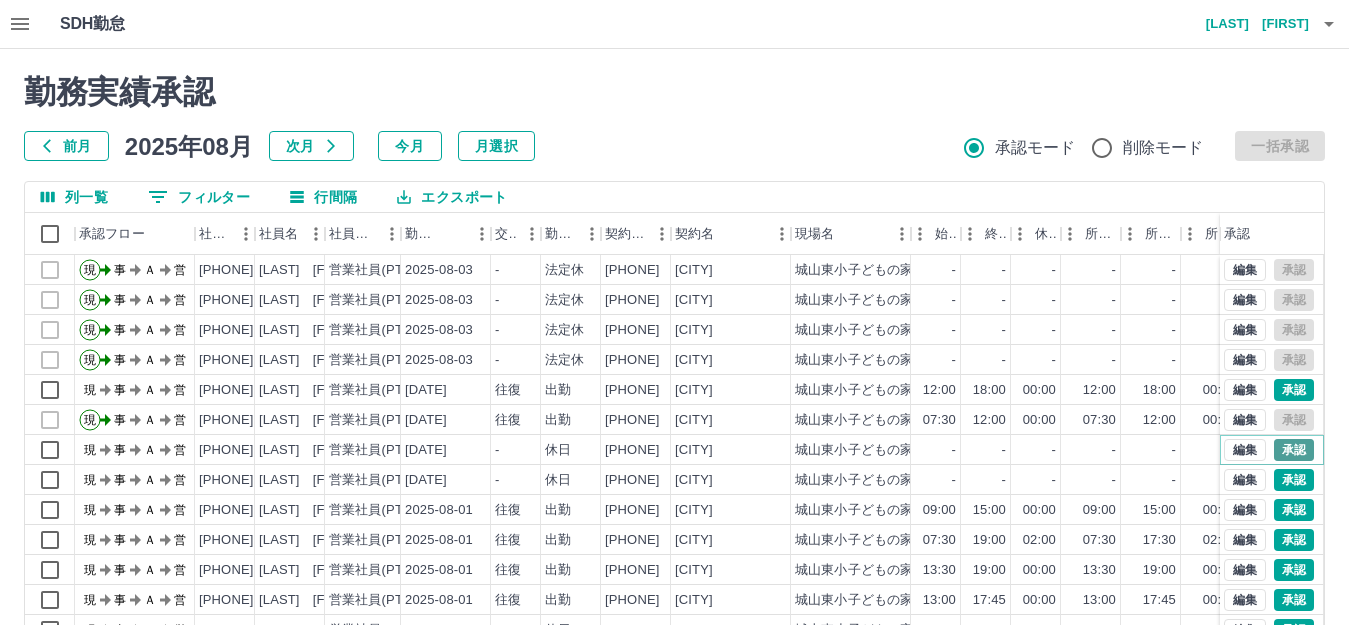 click on "承認" at bounding box center (1294, 450) 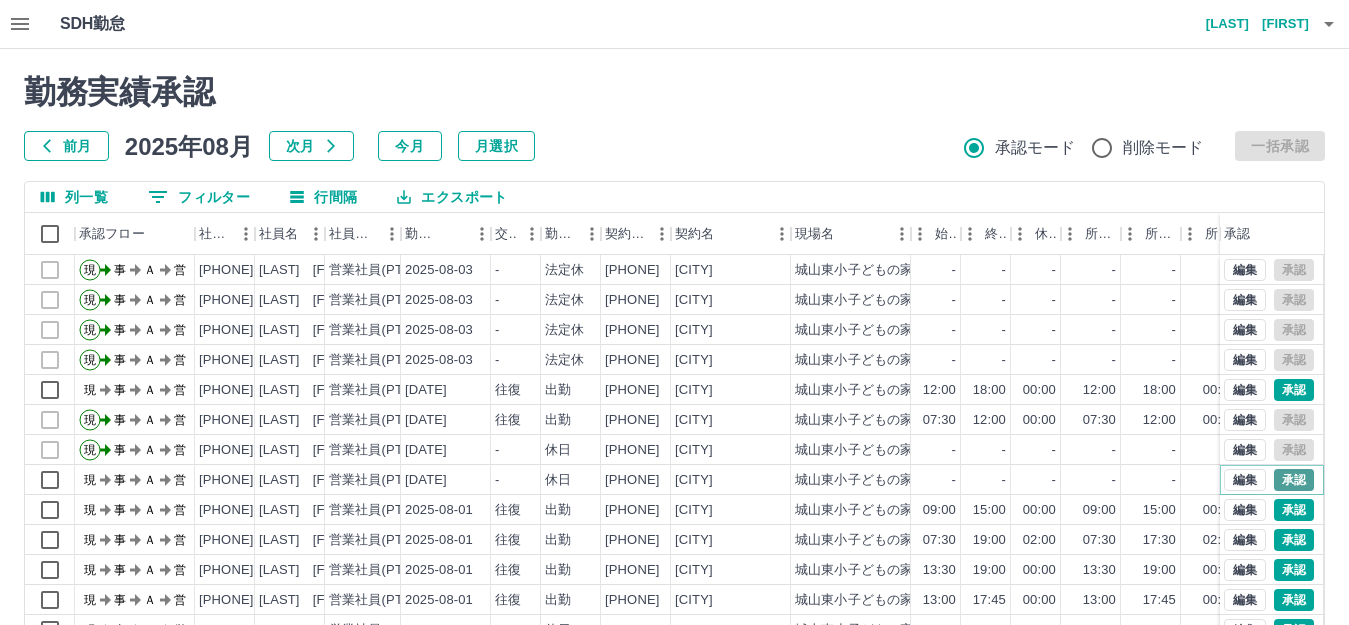 click on "承認" at bounding box center [1294, 480] 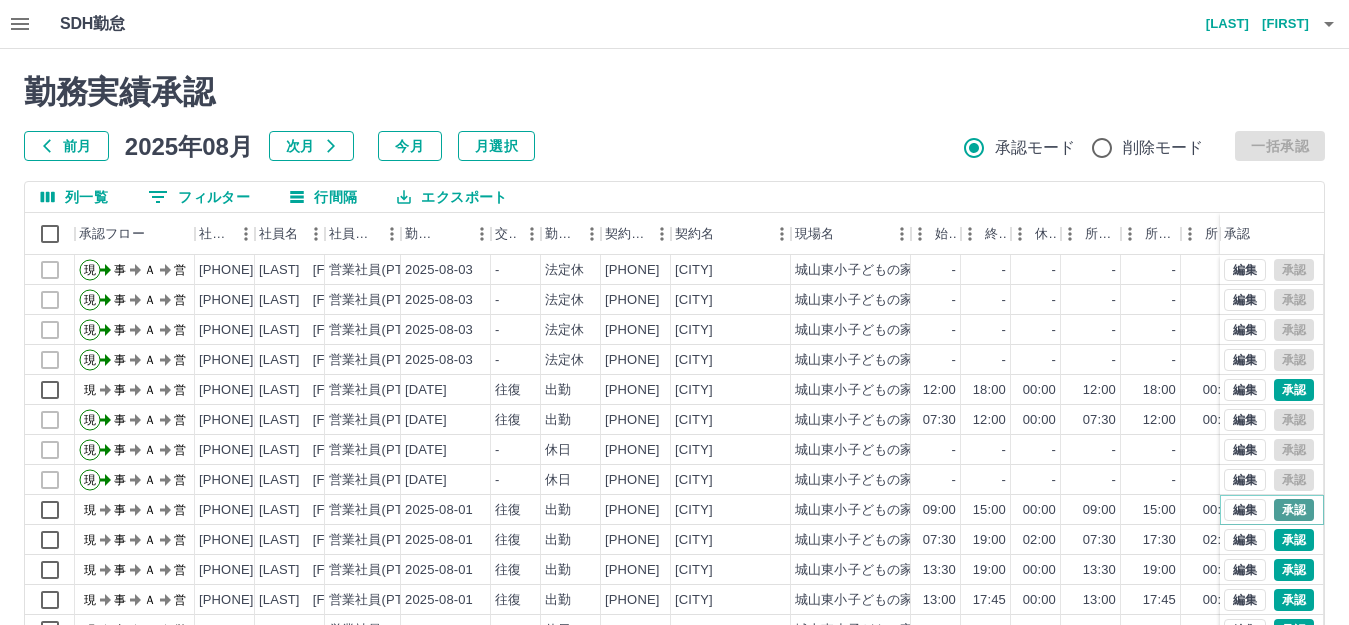 click on "承認" at bounding box center [1294, 510] 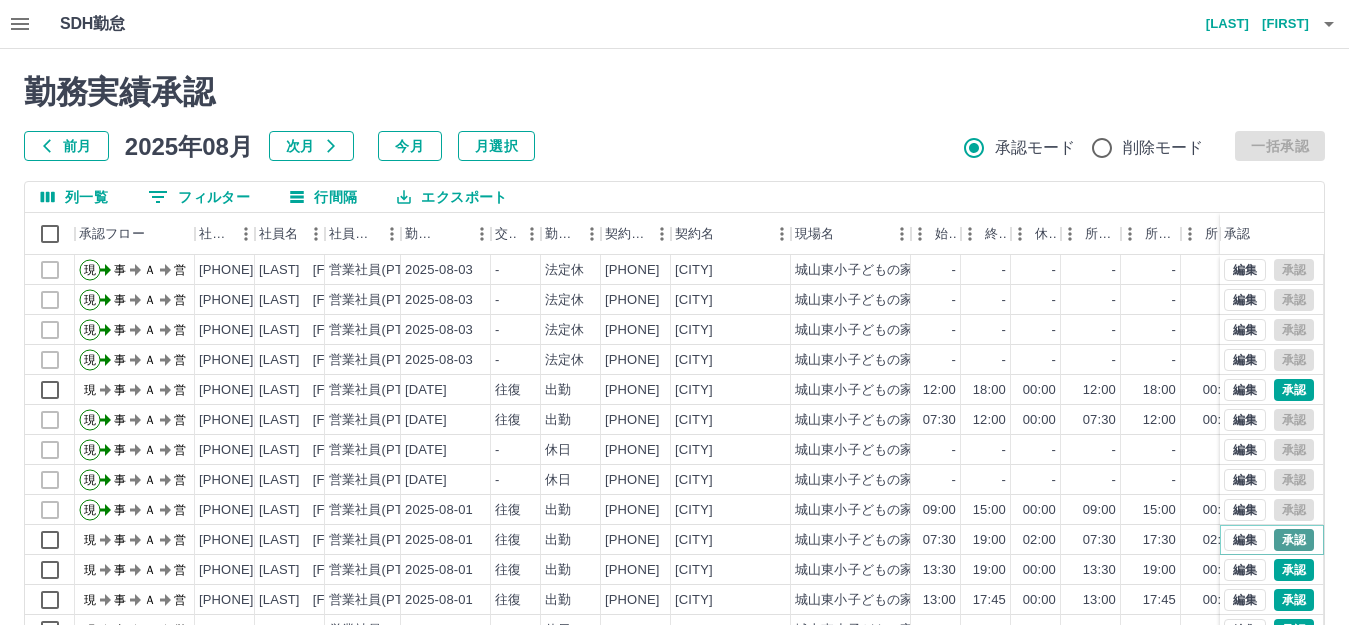 click on "承認" at bounding box center (1294, 540) 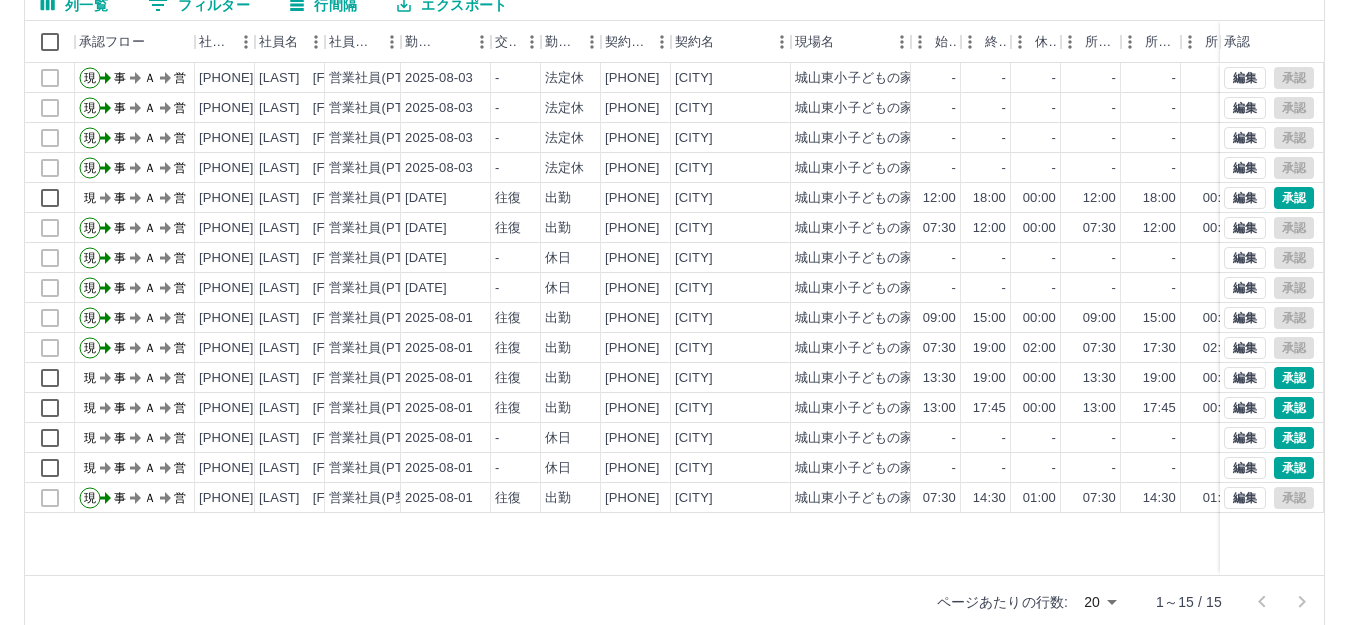 scroll, scrollTop: 220, scrollLeft: 0, axis: vertical 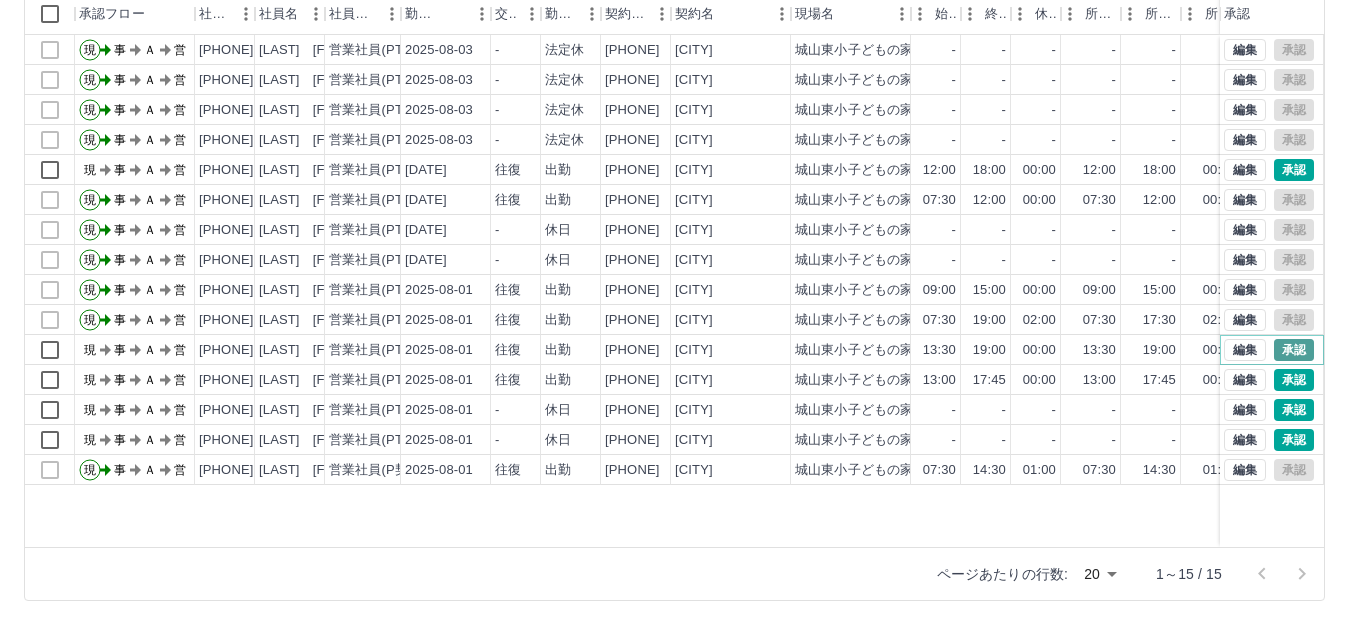 click on "承認" at bounding box center (1294, 350) 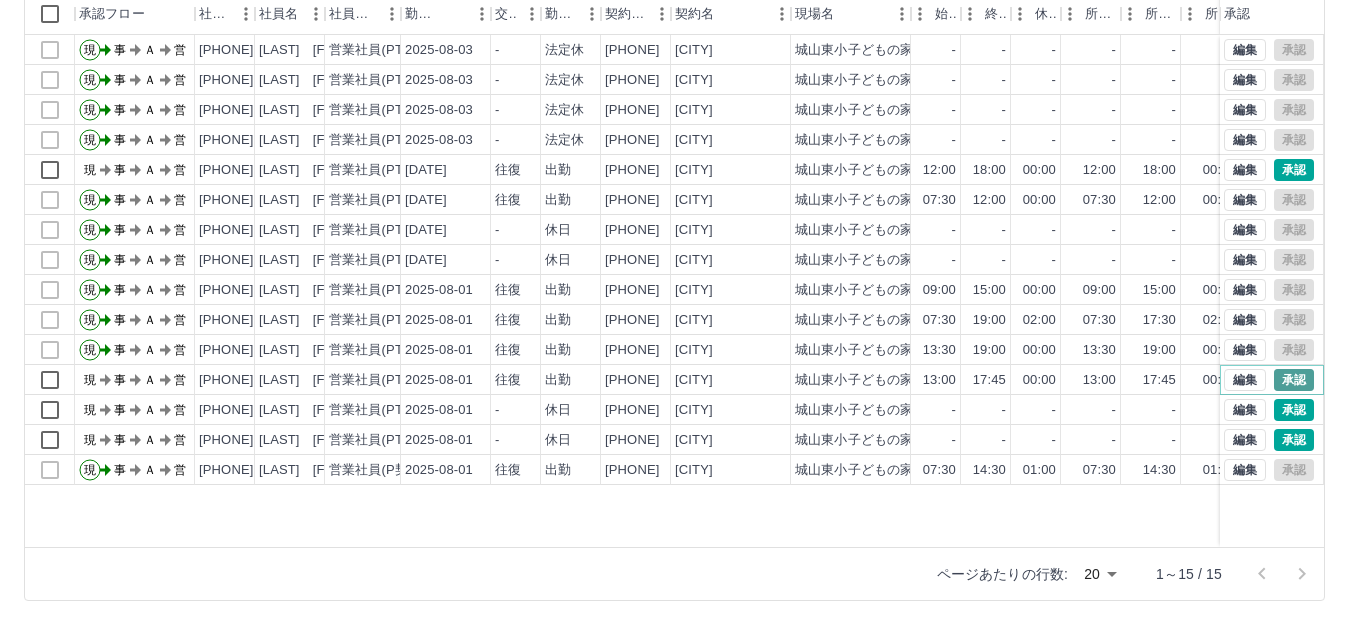 click on "承認" at bounding box center [1294, 380] 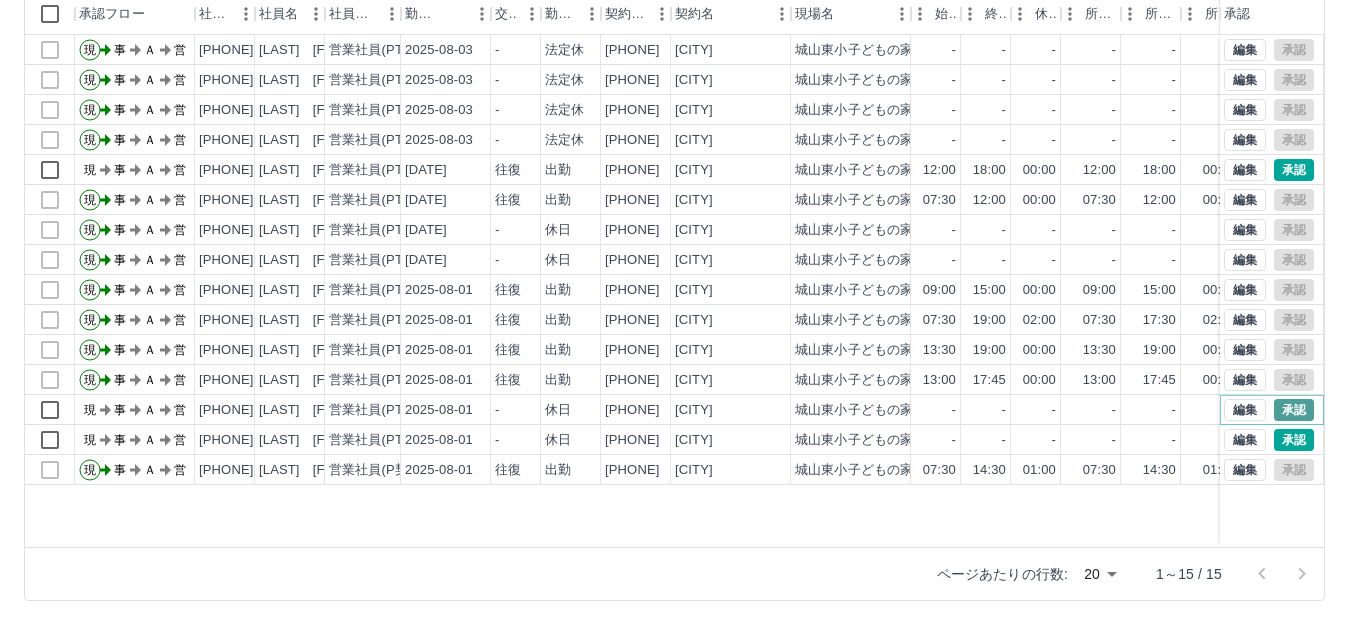 click on "承認" at bounding box center (1294, 410) 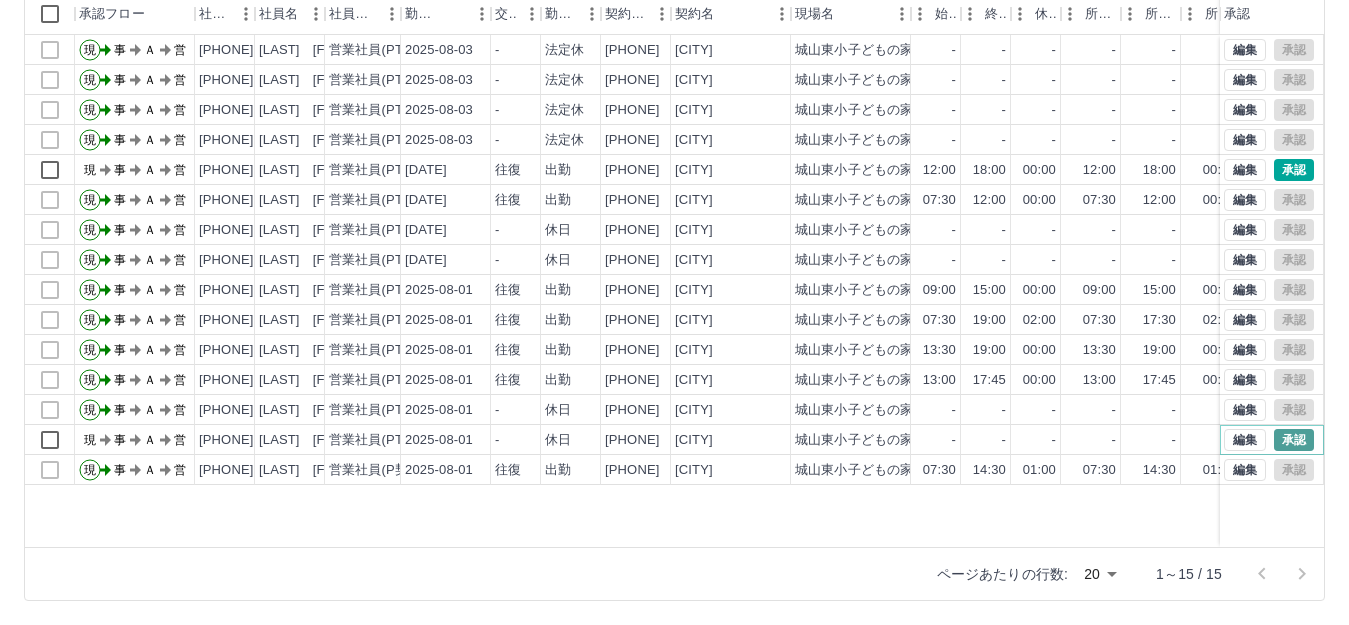 click on "承認" at bounding box center (1294, 440) 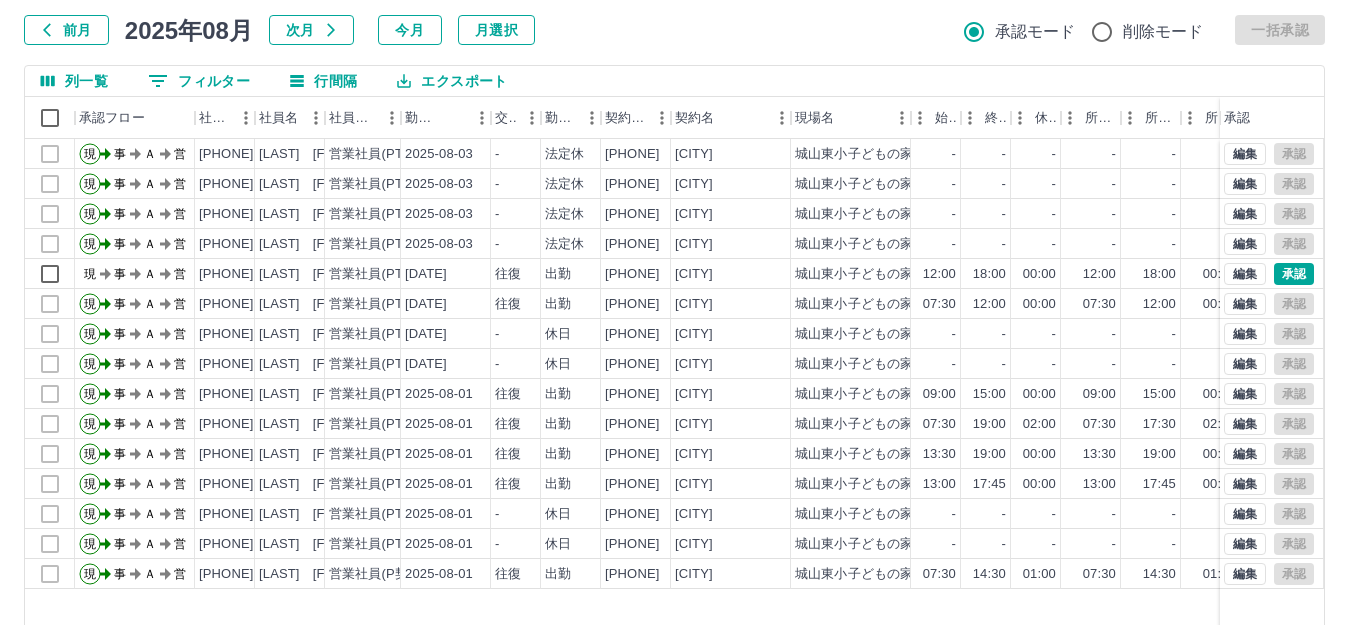 scroll, scrollTop: 0, scrollLeft: 0, axis: both 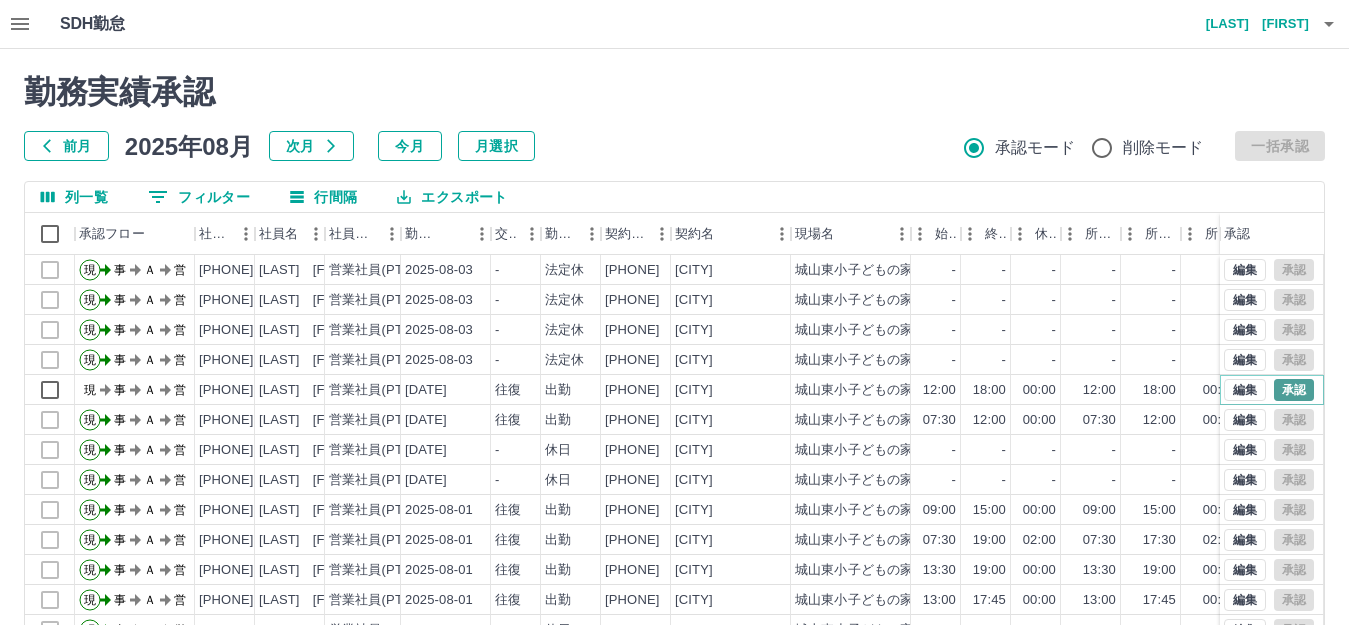 click on "承認" at bounding box center (1294, 390) 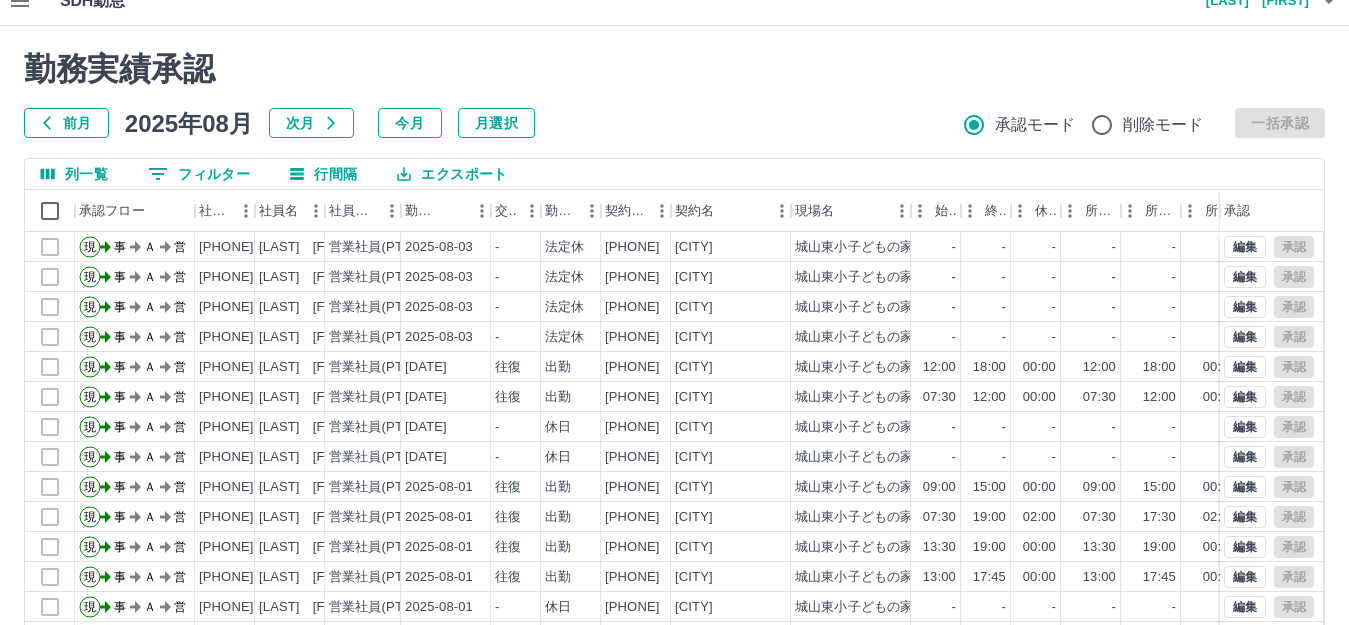 scroll, scrollTop: 0, scrollLeft: 0, axis: both 